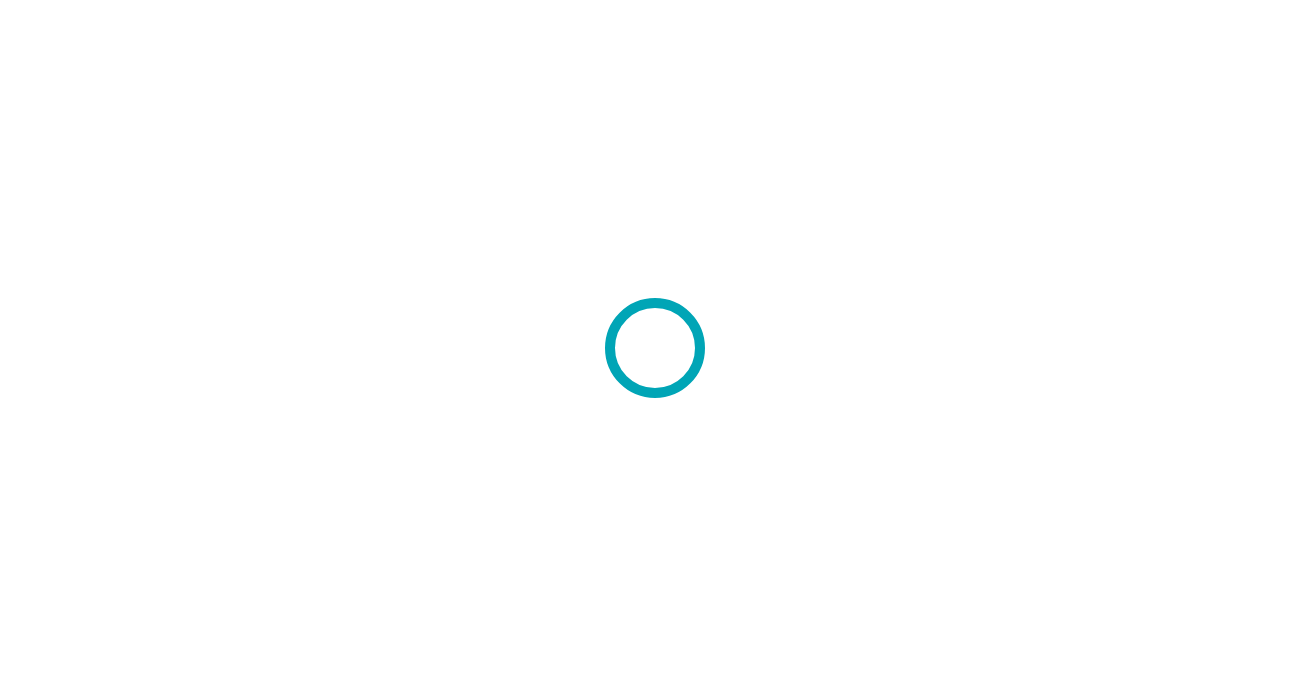 scroll, scrollTop: 0, scrollLeft: 0, axis: both 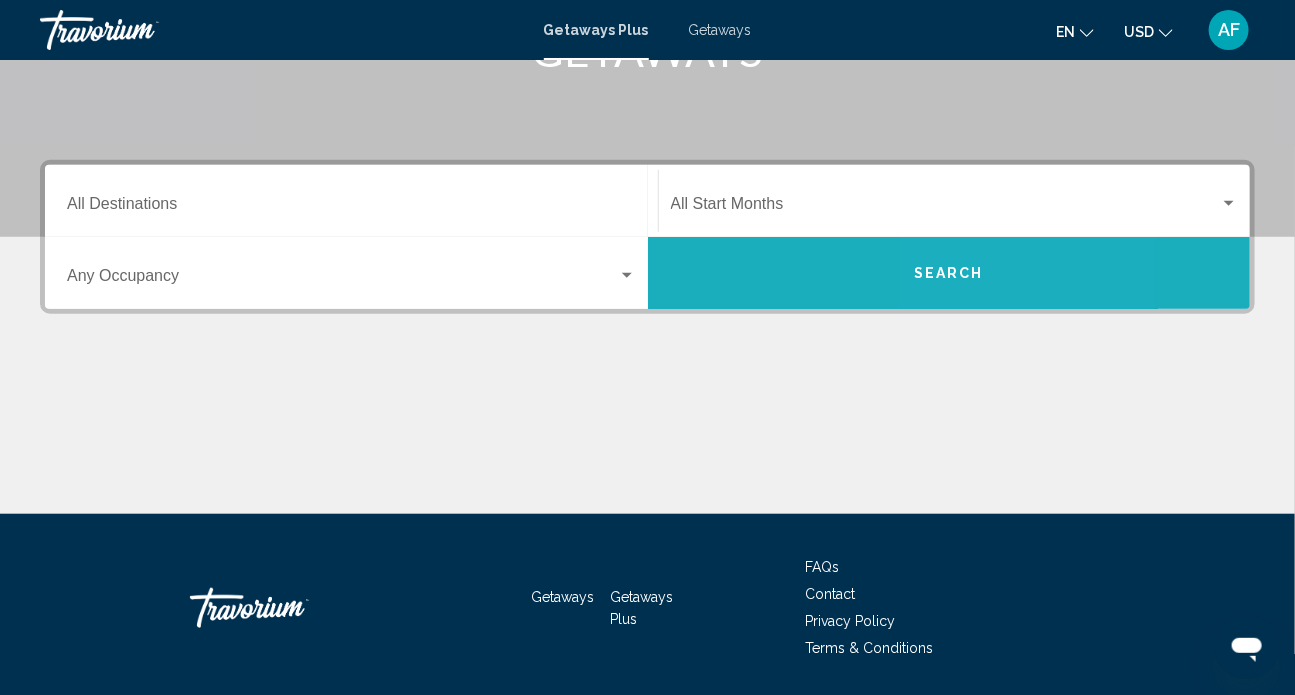 click on "Search" at bounding box center [949, 274] 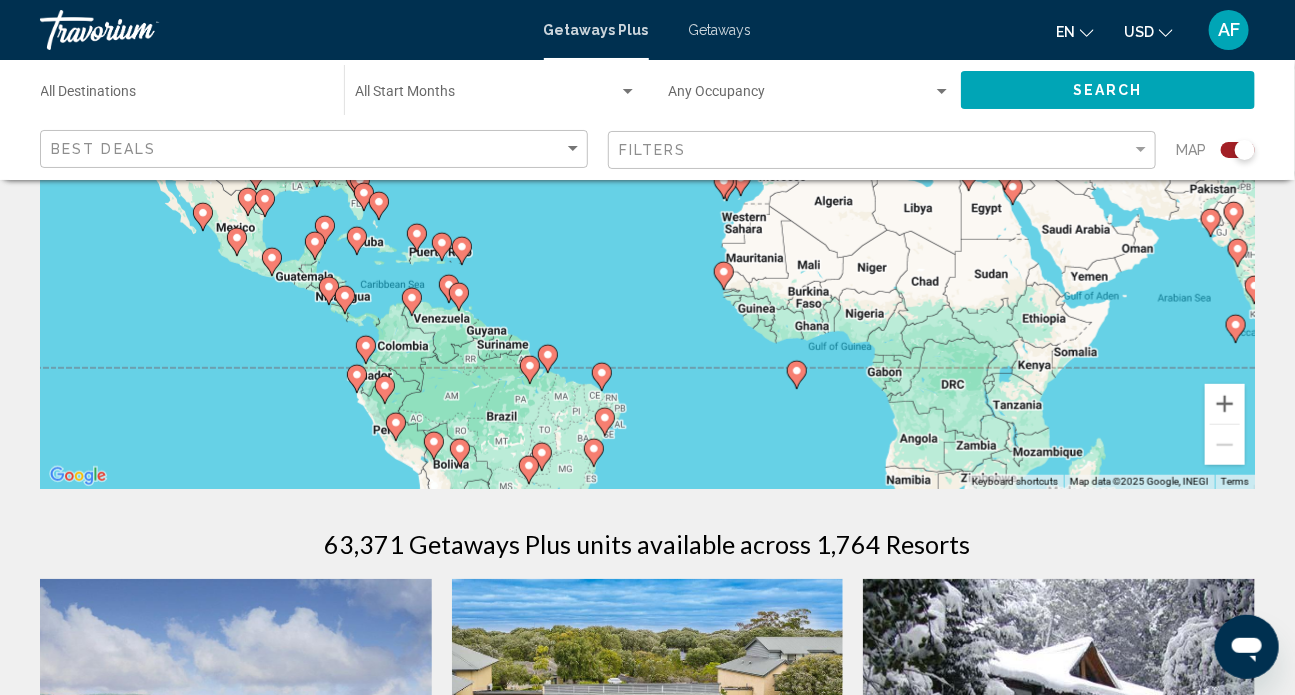 scroll, scrollTop: 272, scrollLeft: 0, axis: vertical 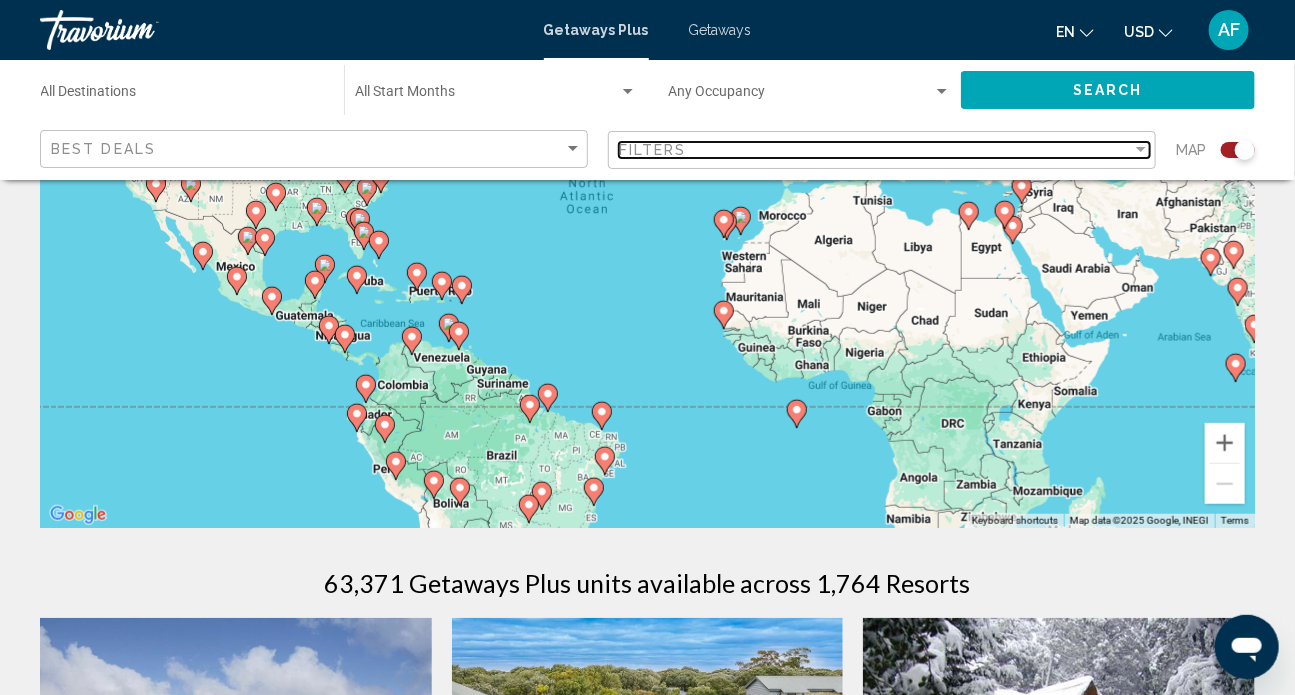 click at bounding box center [1141, 149] 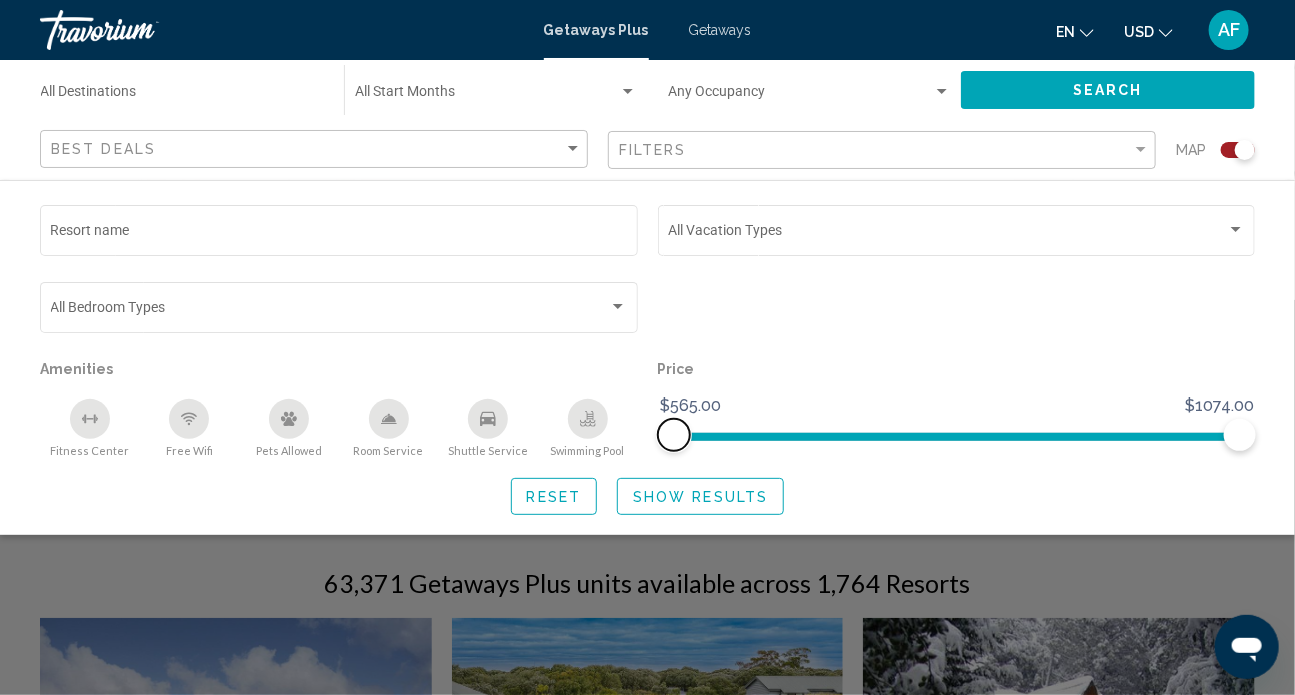 drag, startPoint x: 676, startPoint y: 437, endPoint x: 640, endPoint y: 442, distance: 36.345562 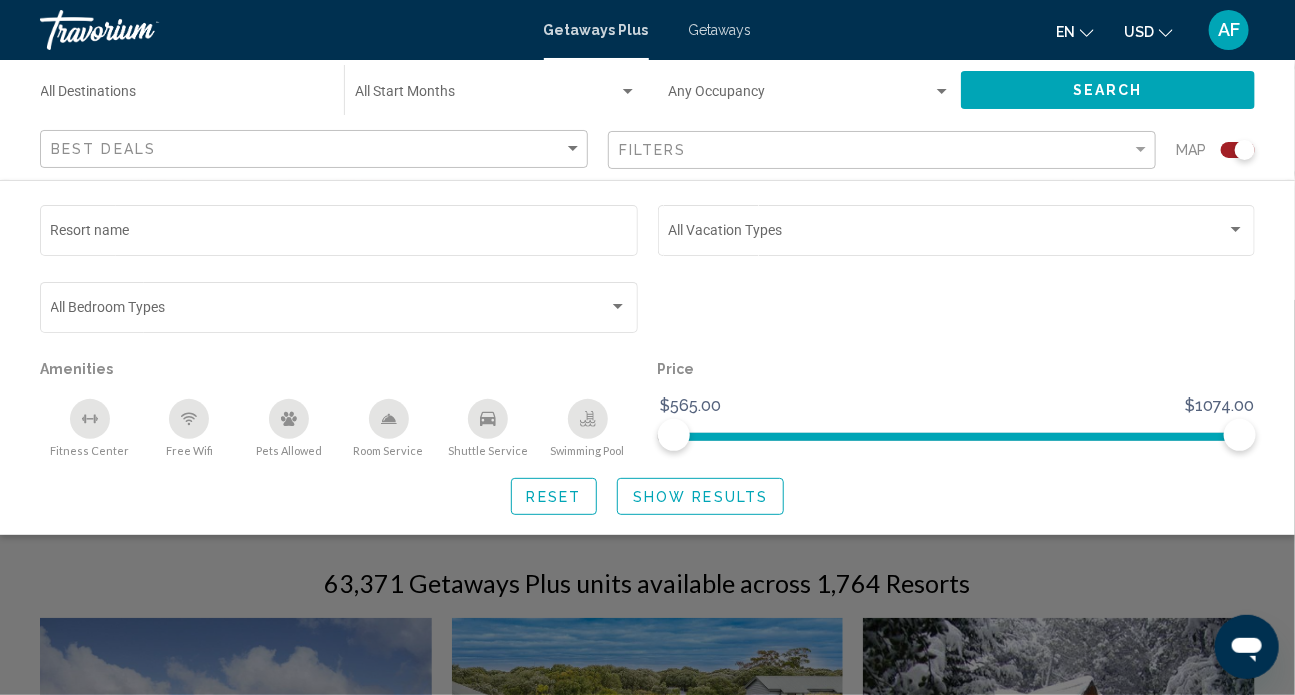 click 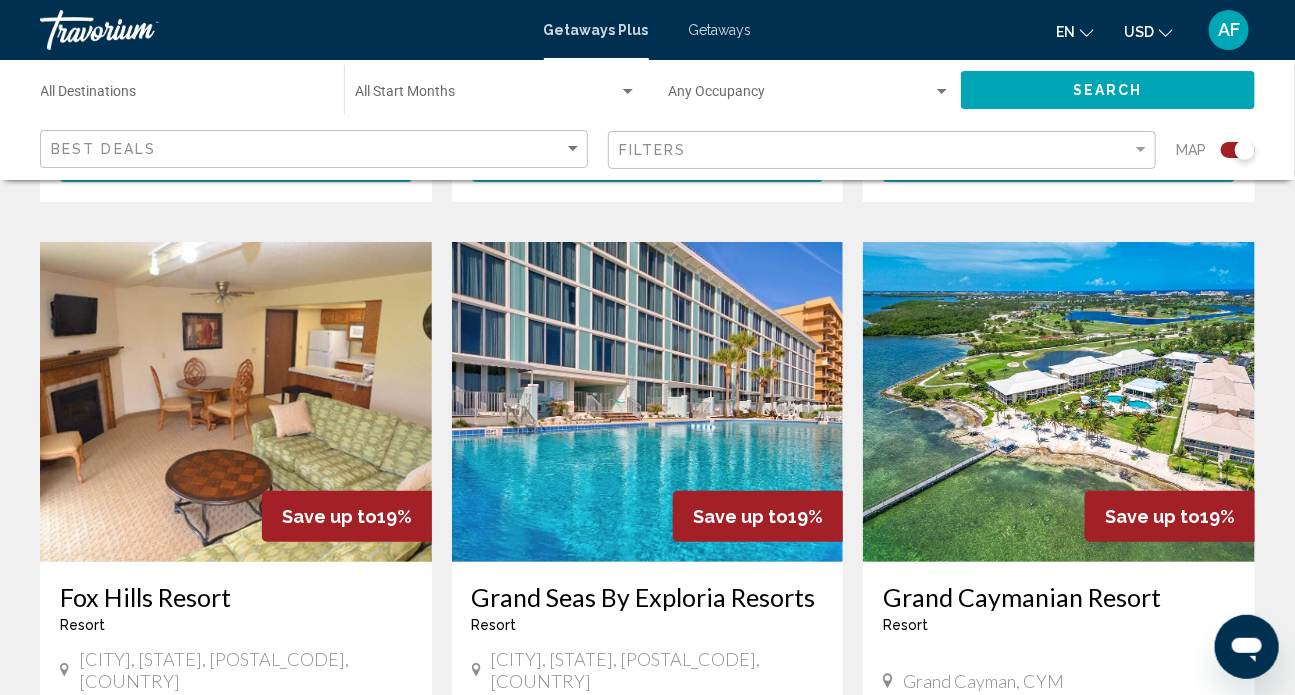 scroll, scrollTop: 3323, scrollLeft: 0, axis: vertical 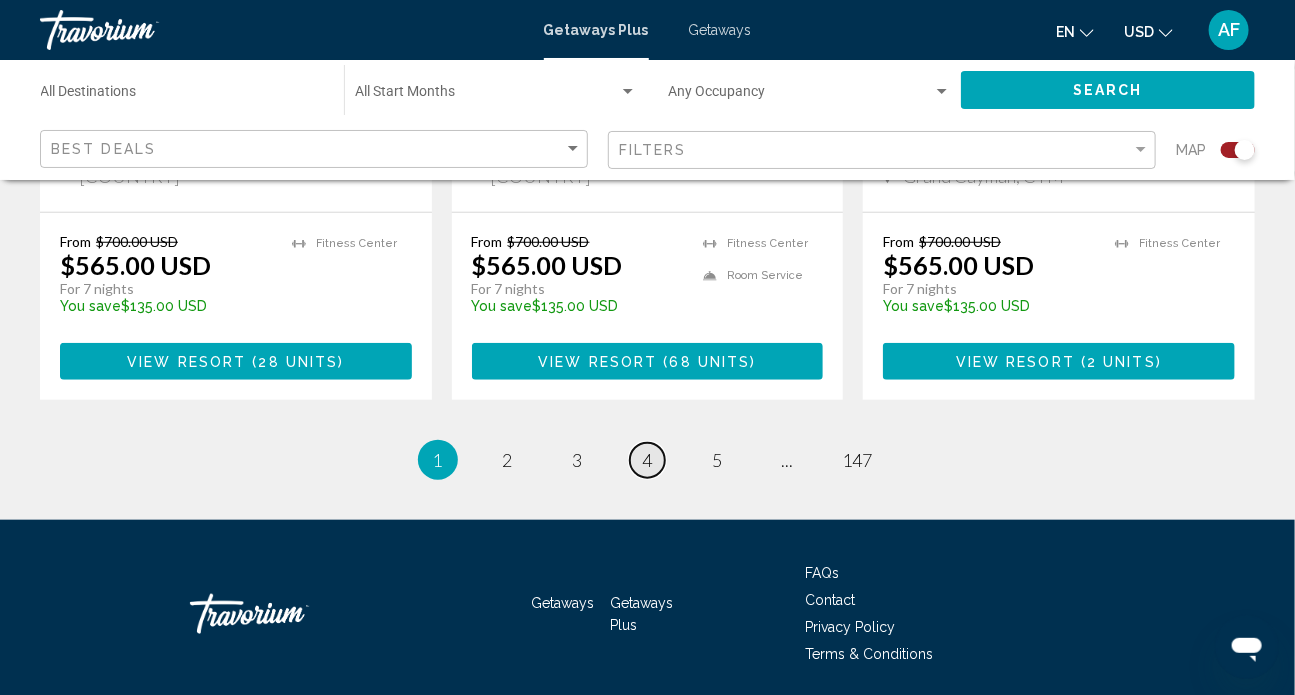 click on "4" at bounding box center [648, 460] 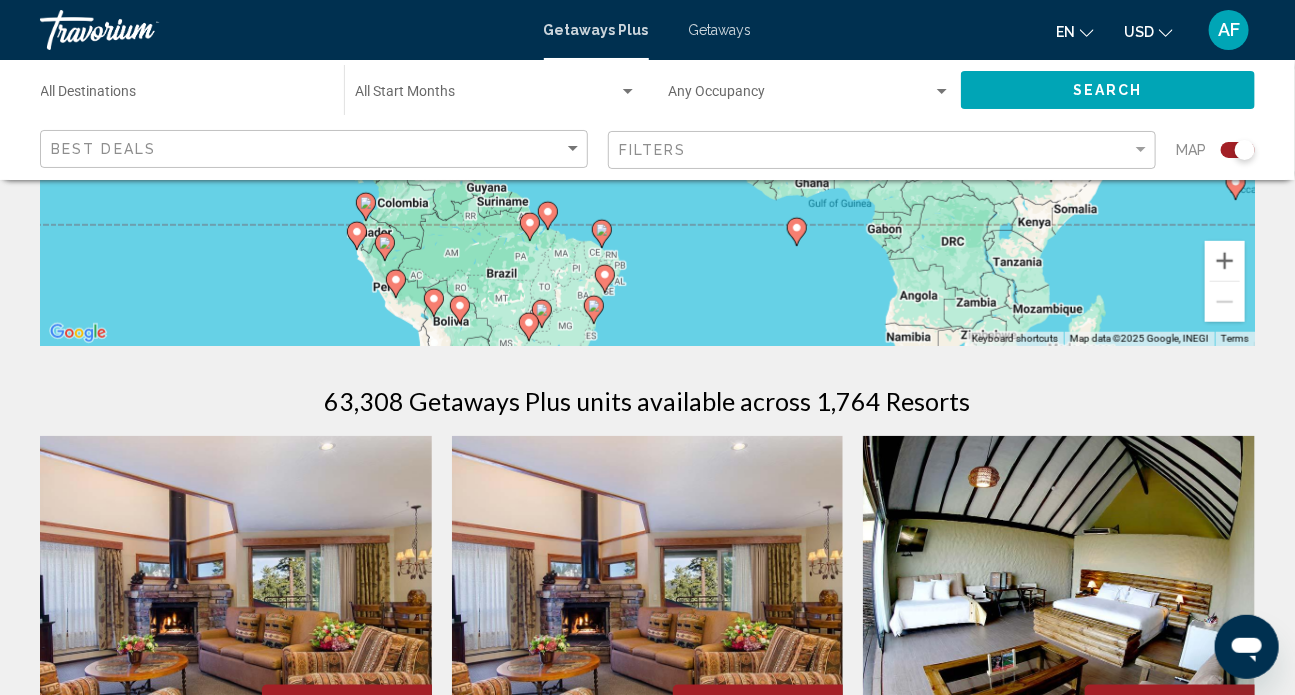 scroll, scrollTop: 0, scrollLeft: 0, axis: both 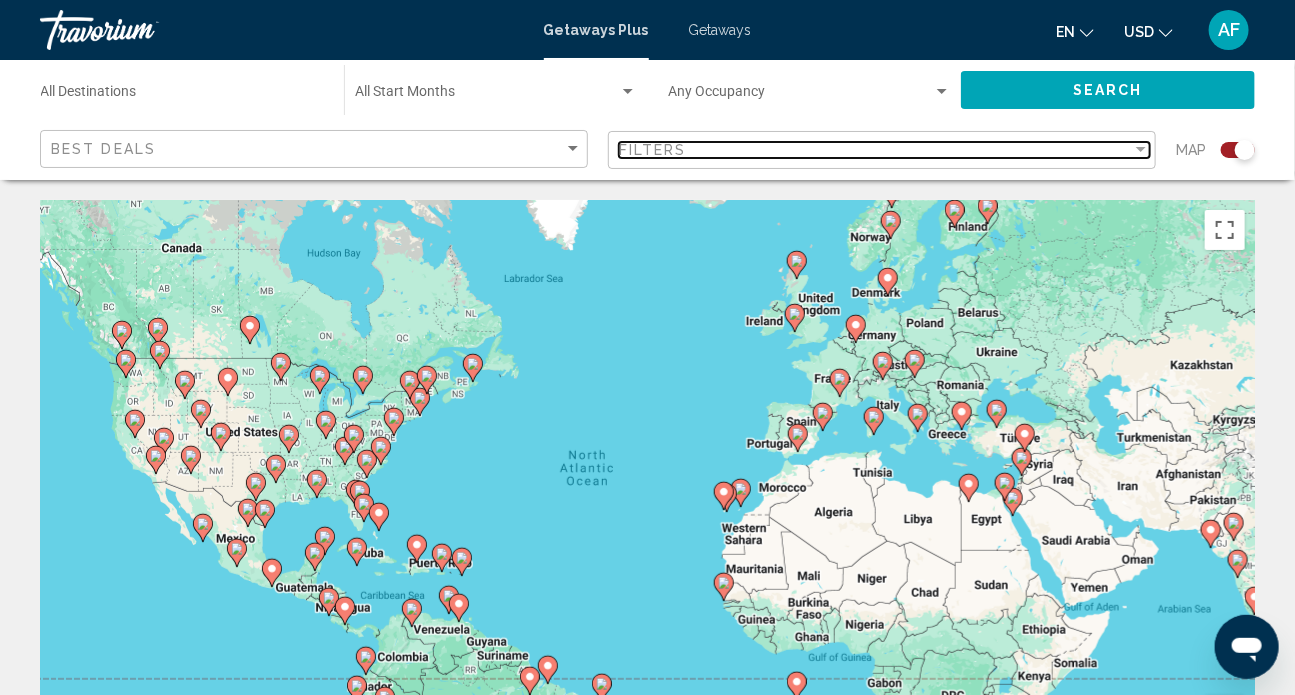 click at bounding box center [1141, 150] 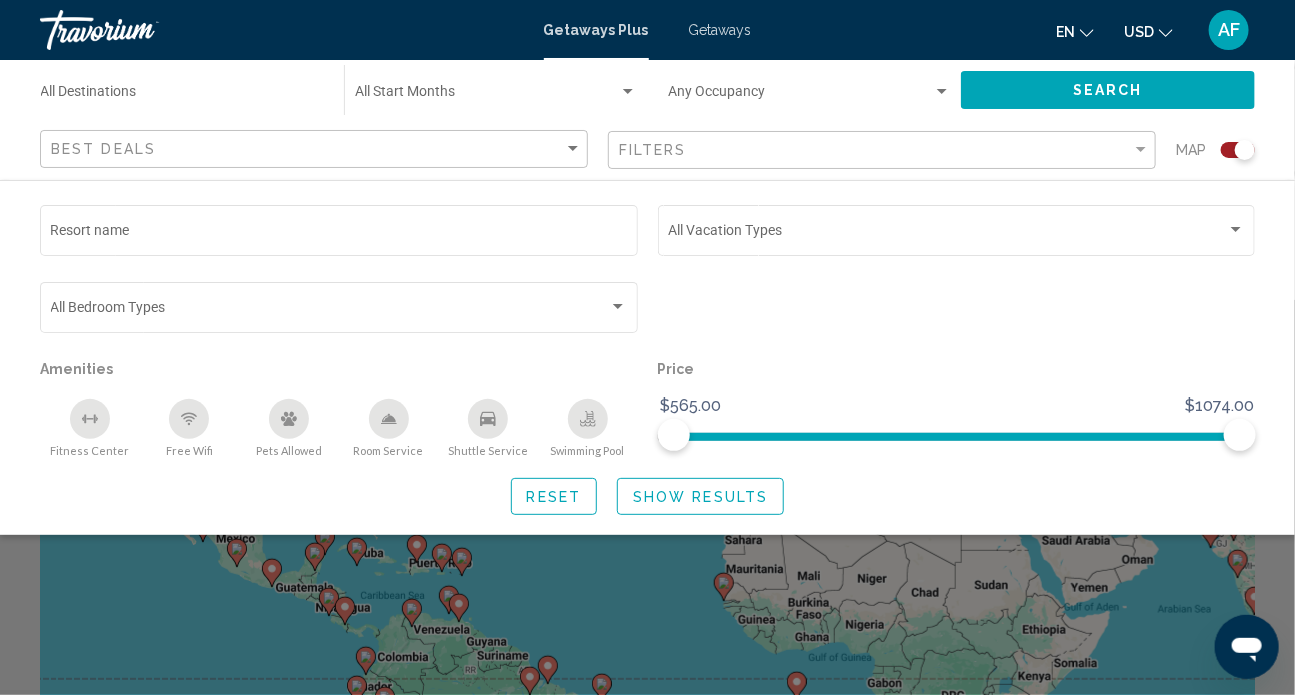 click 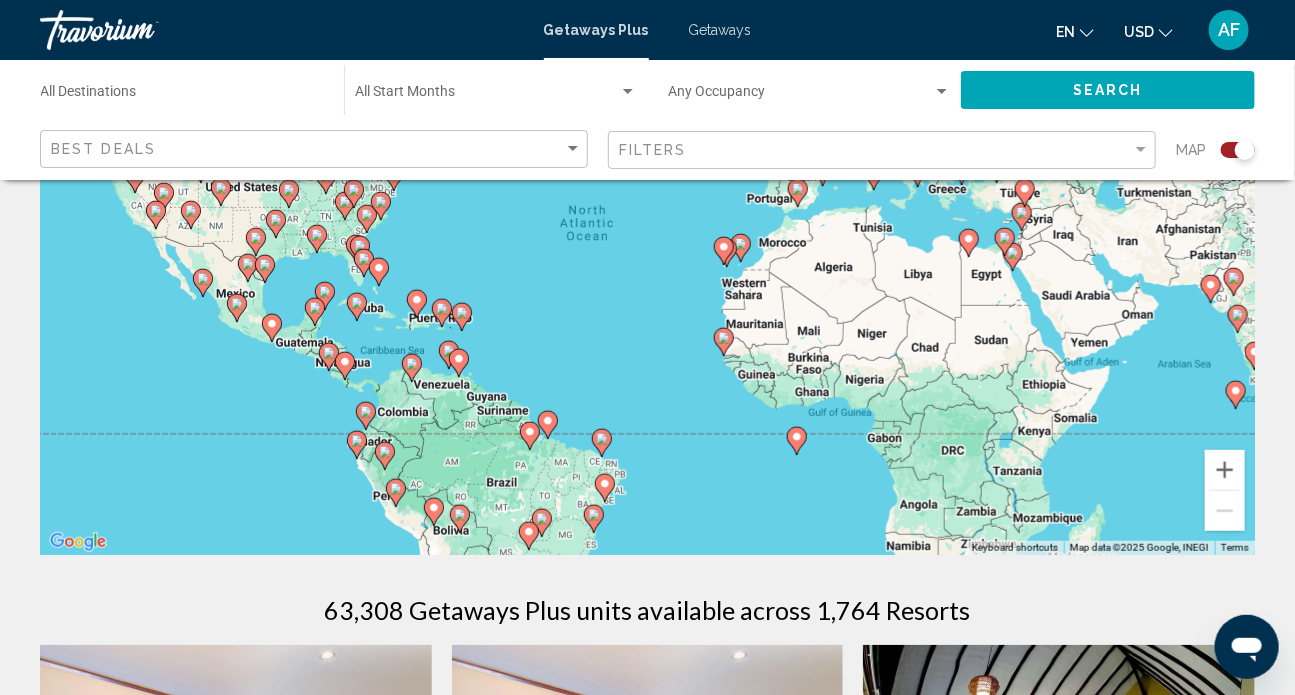 scroll, scrollTop: 0, scrollLeft: 0, axis: both 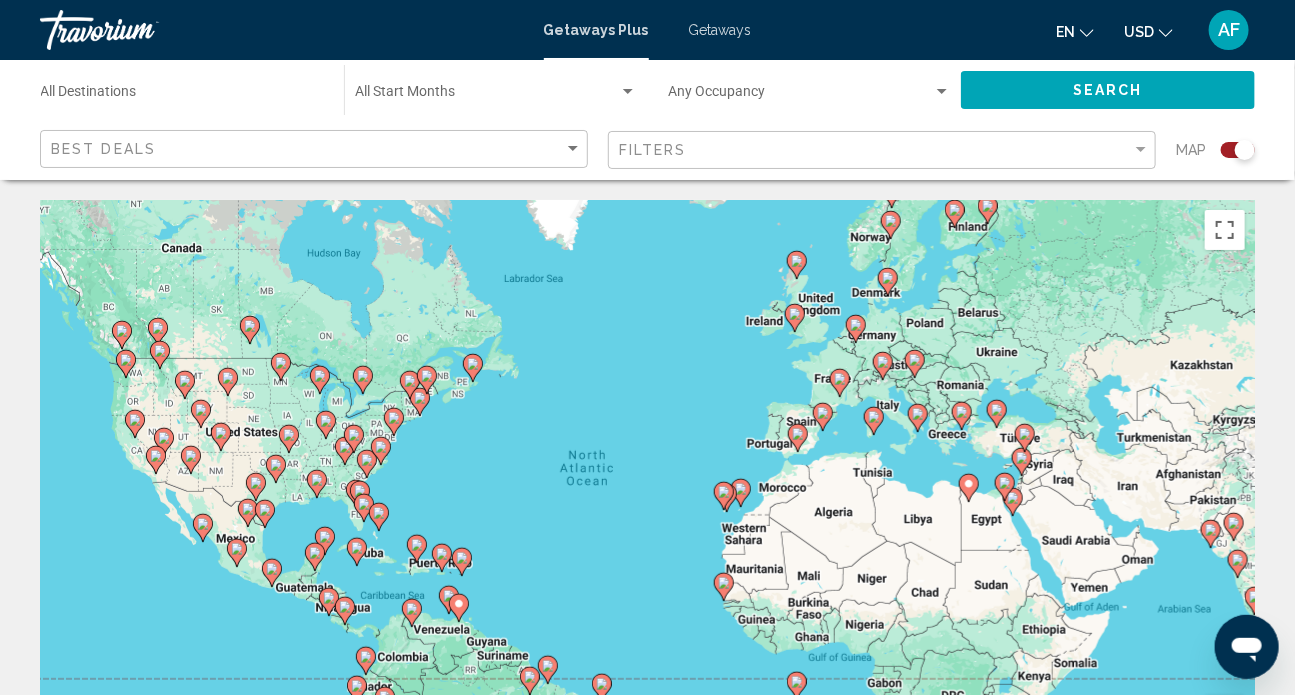 click at bounding box center (942, 91) 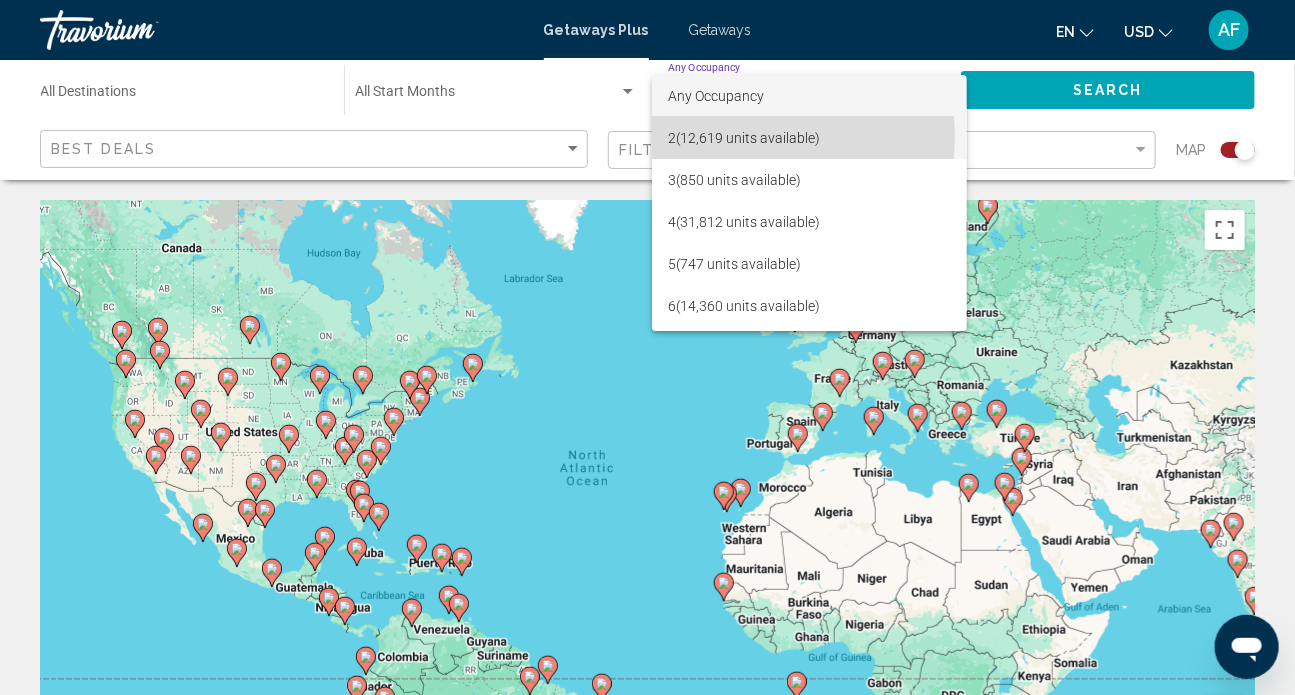 click on "2  (12,619 units available)" at bounding box center (809, 138) 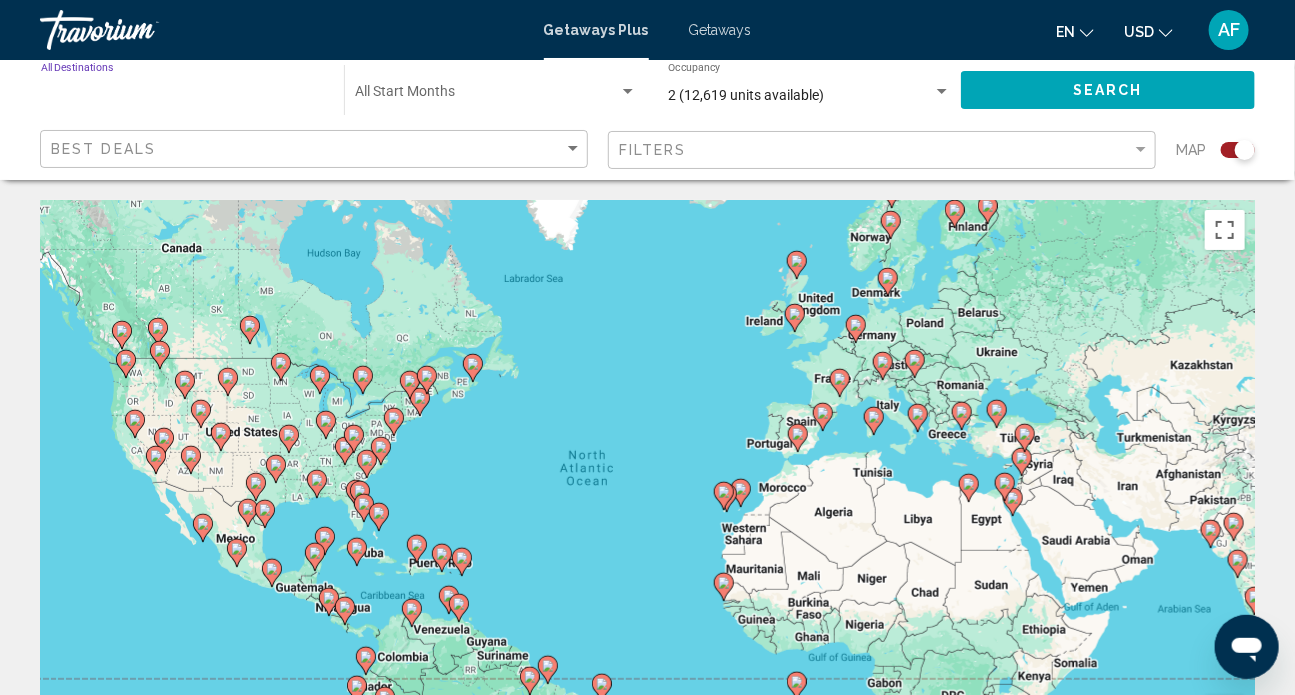 click on "Destination All Destinations" at bounding box center (182, 96) 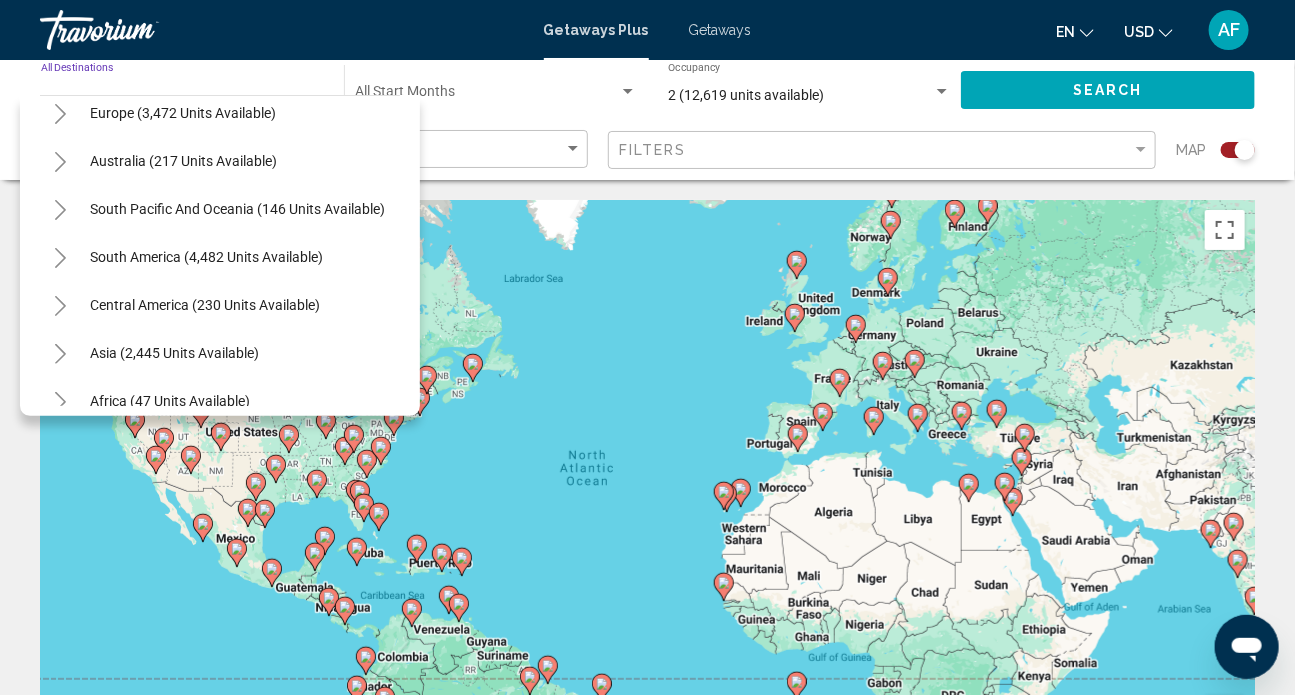 scroll, scrollTop: 272, scrollLeft: 0, axis: vertical 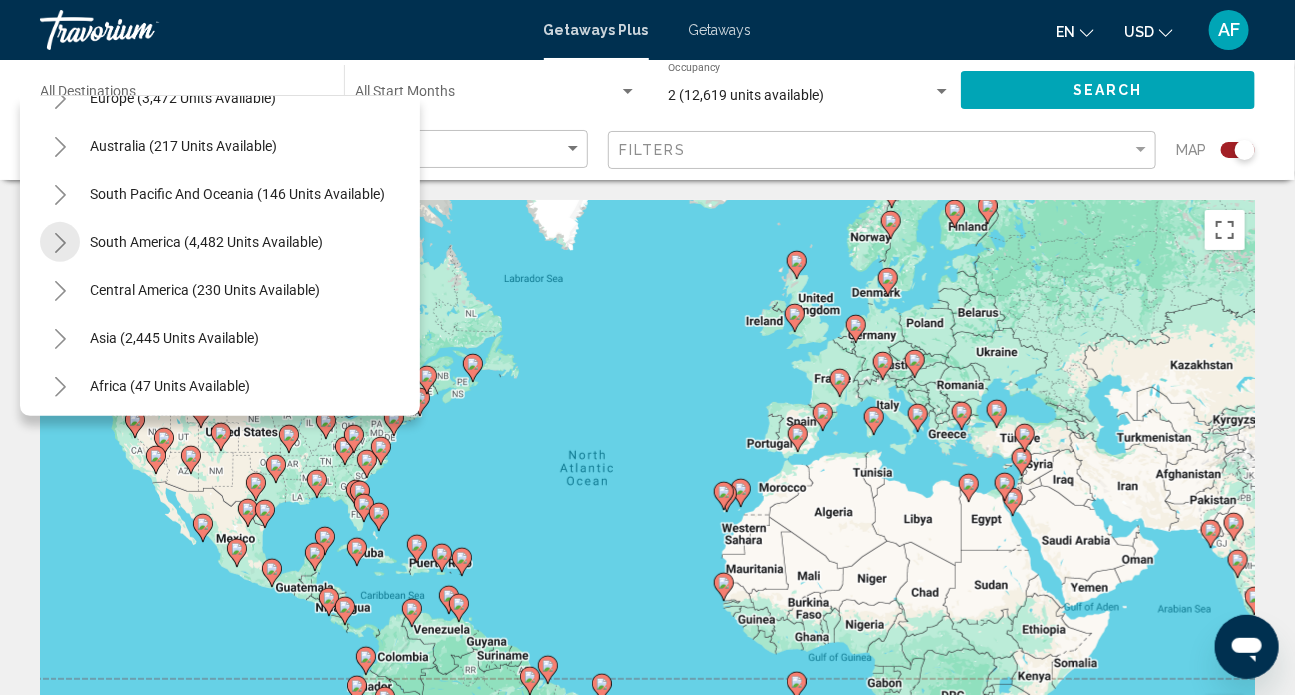 click 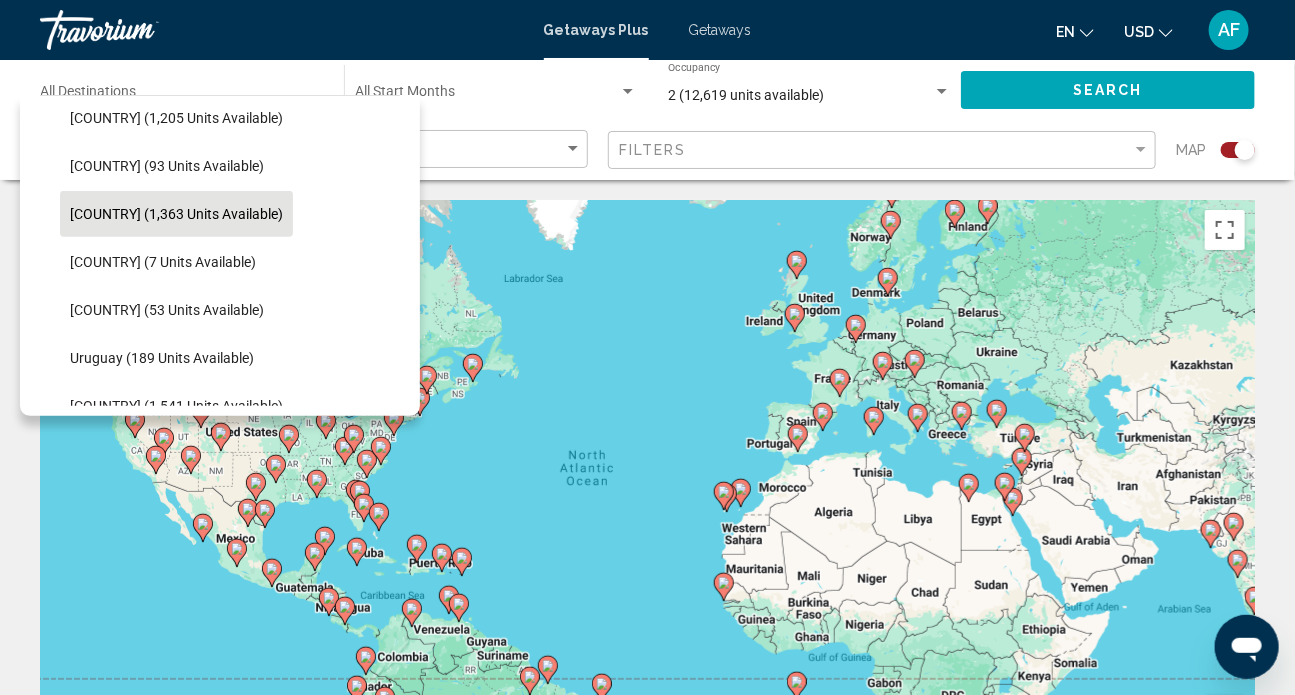 scroll, scrollTop: 454, scrollLeft: 0, axis: vertical 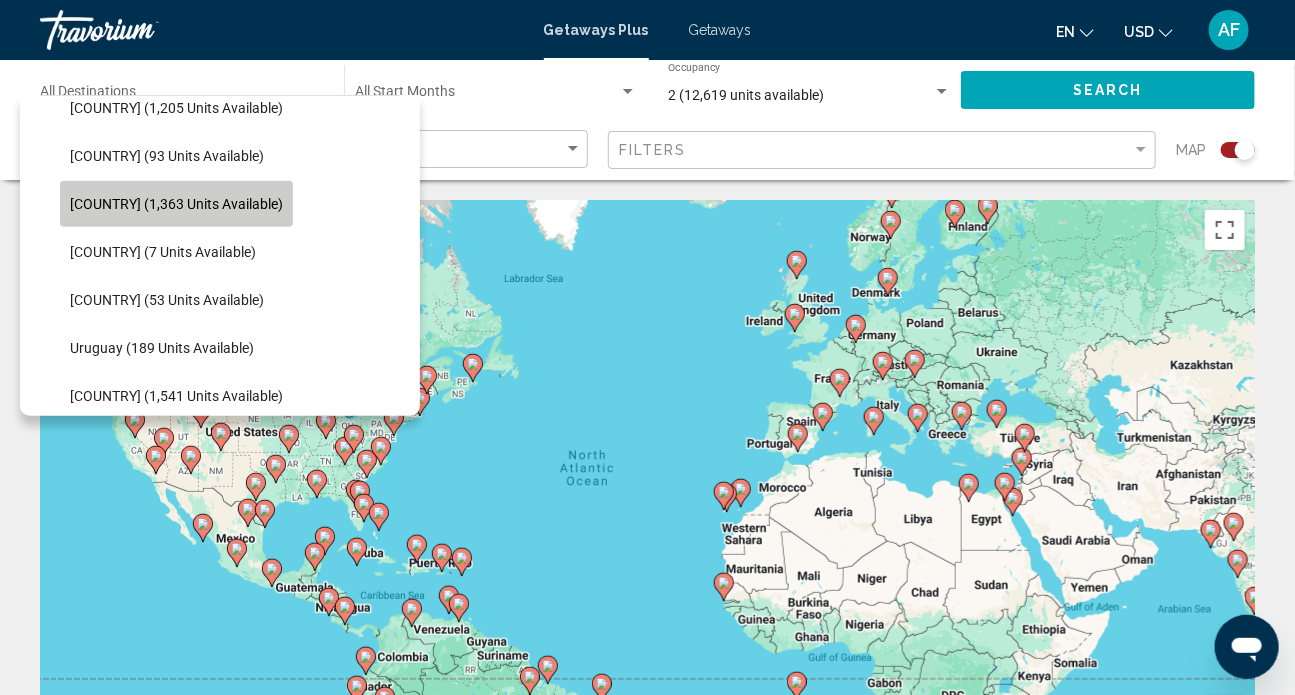 click on "[COUNTRY] (1,363 units available)" 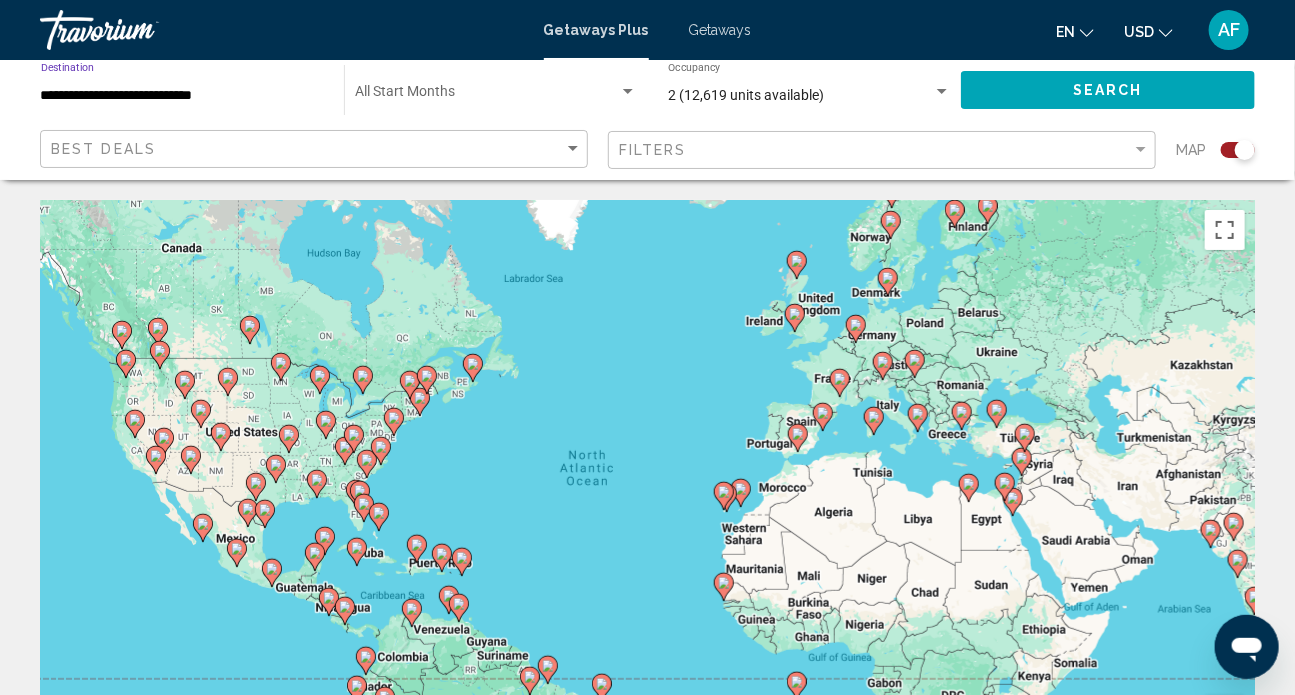 click on "Search" 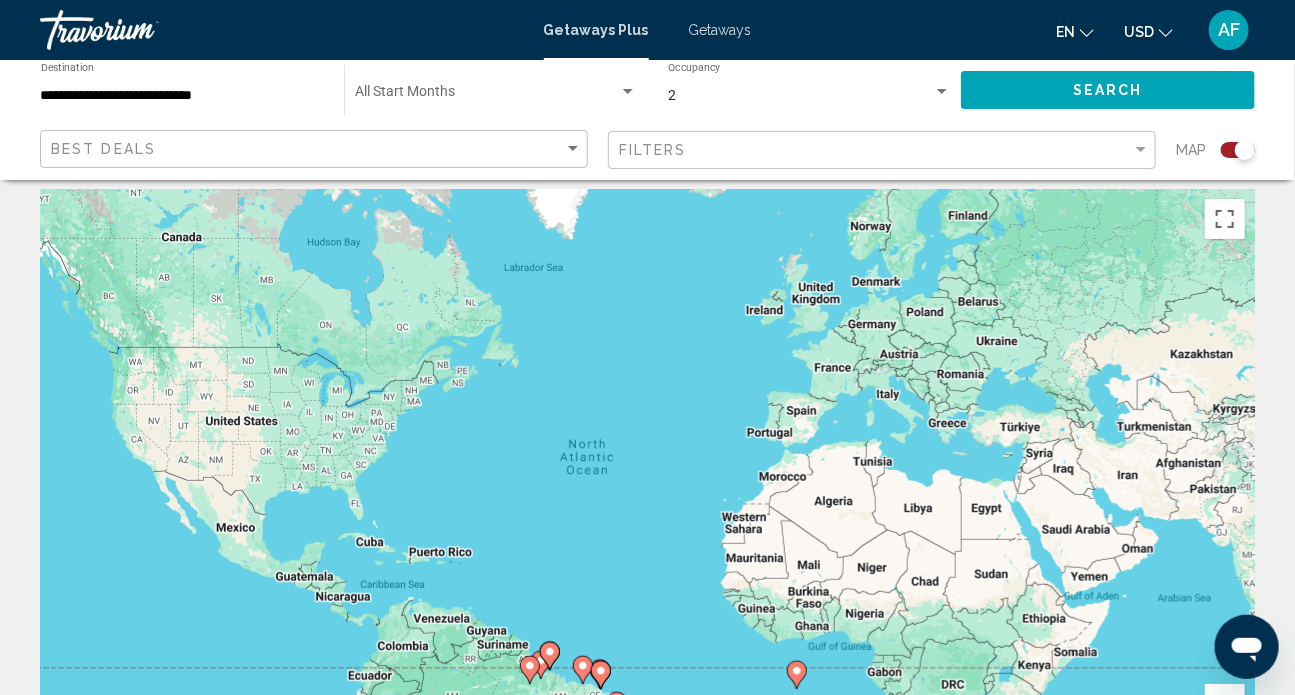 scroll, scrollTop: 0, scrollLeft: 0, axis: both 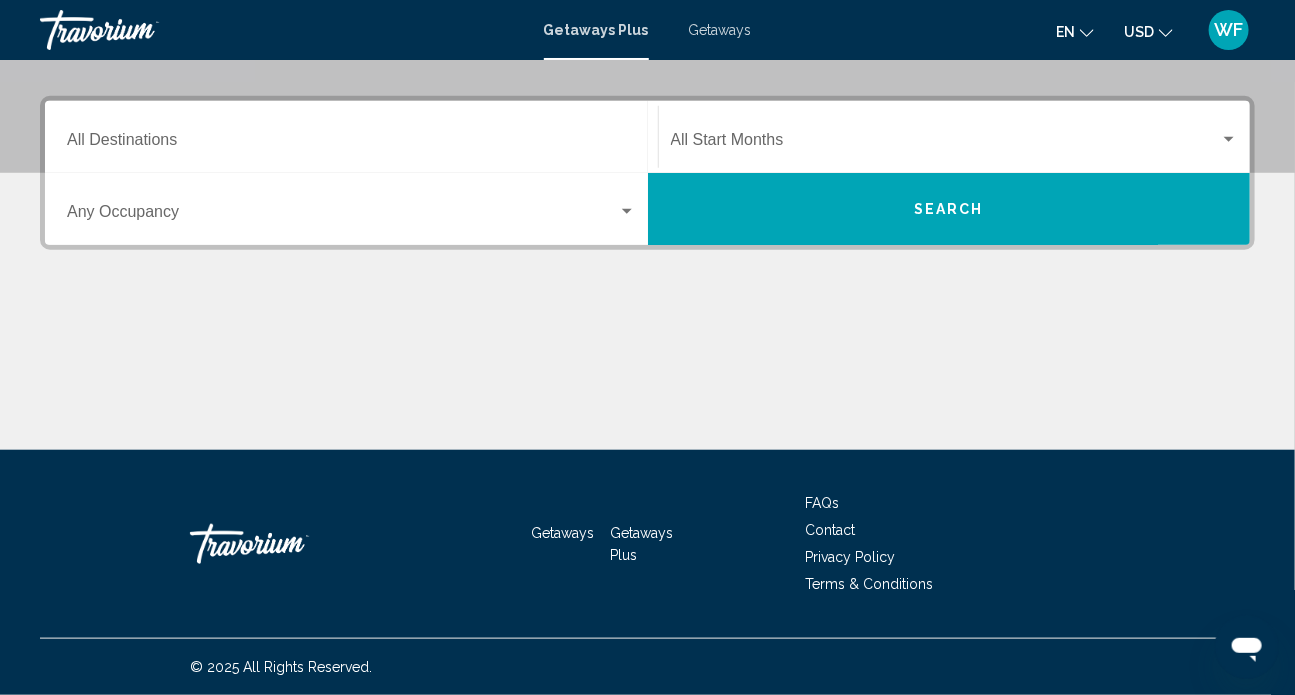 click on "Search" at bounding box center (949, 209) 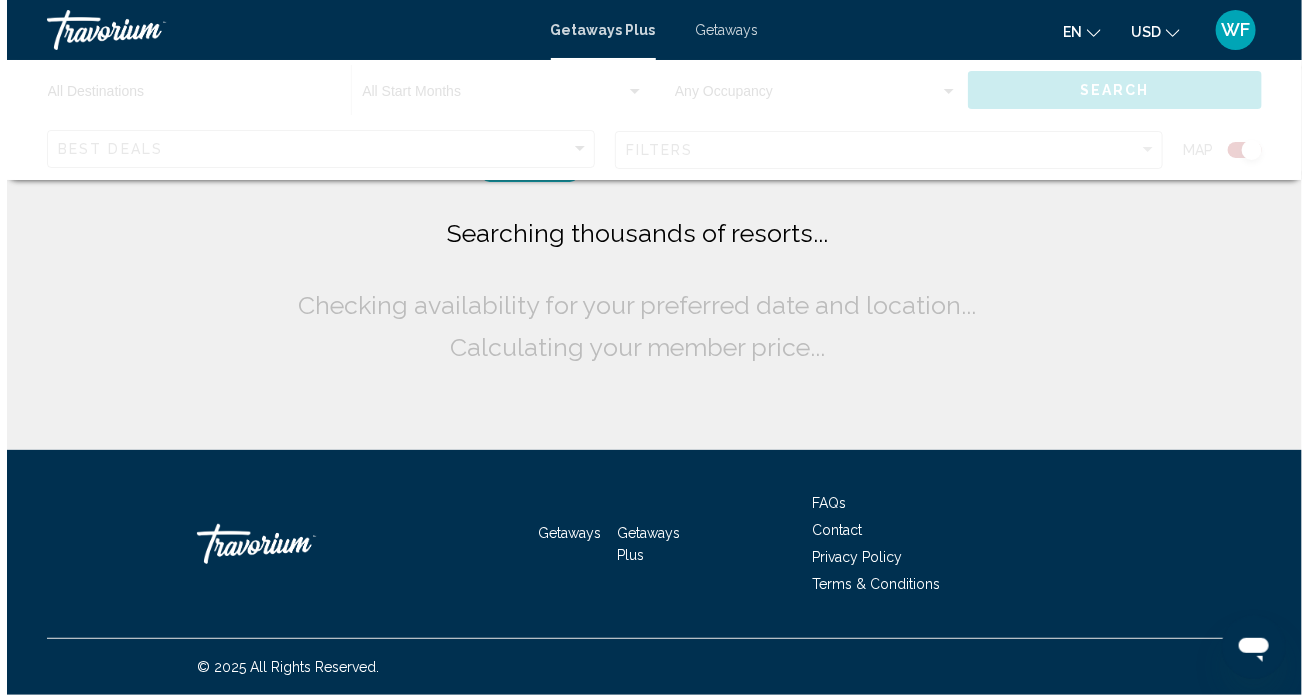 scroll, scrollTop: 0, scrollLeft: 0, axis: both 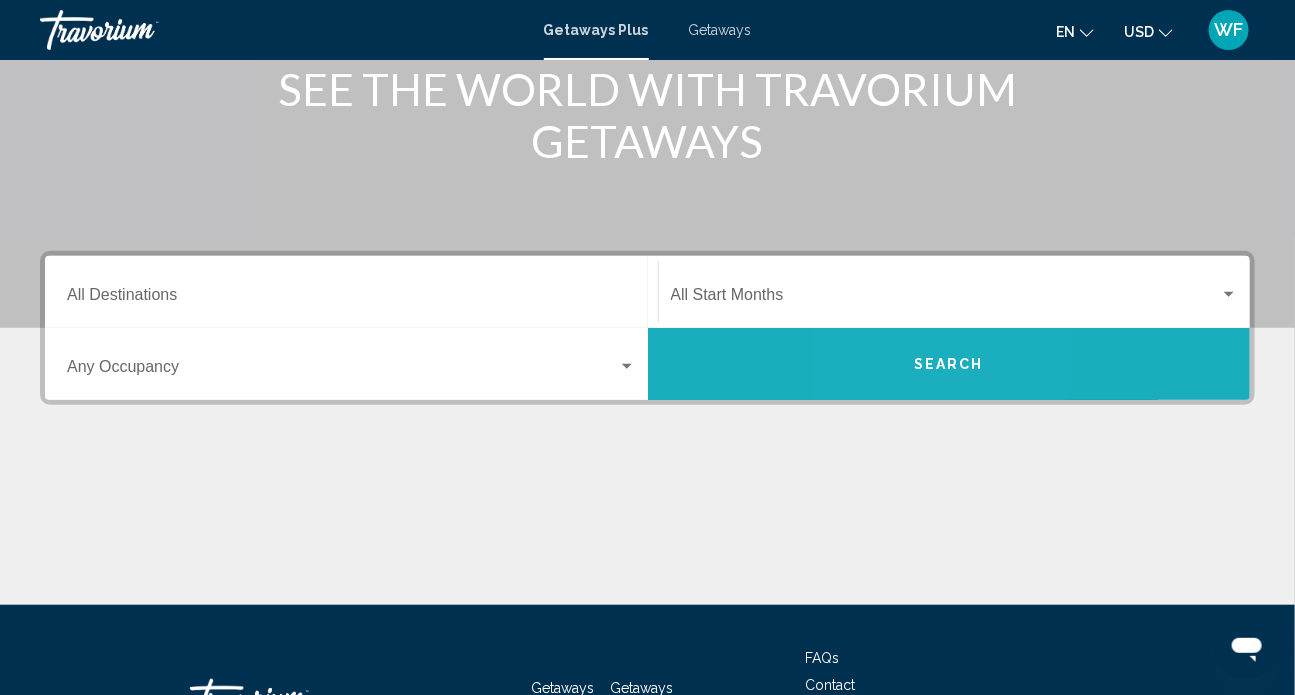 click on "Search" at bounding box center [949, 364] 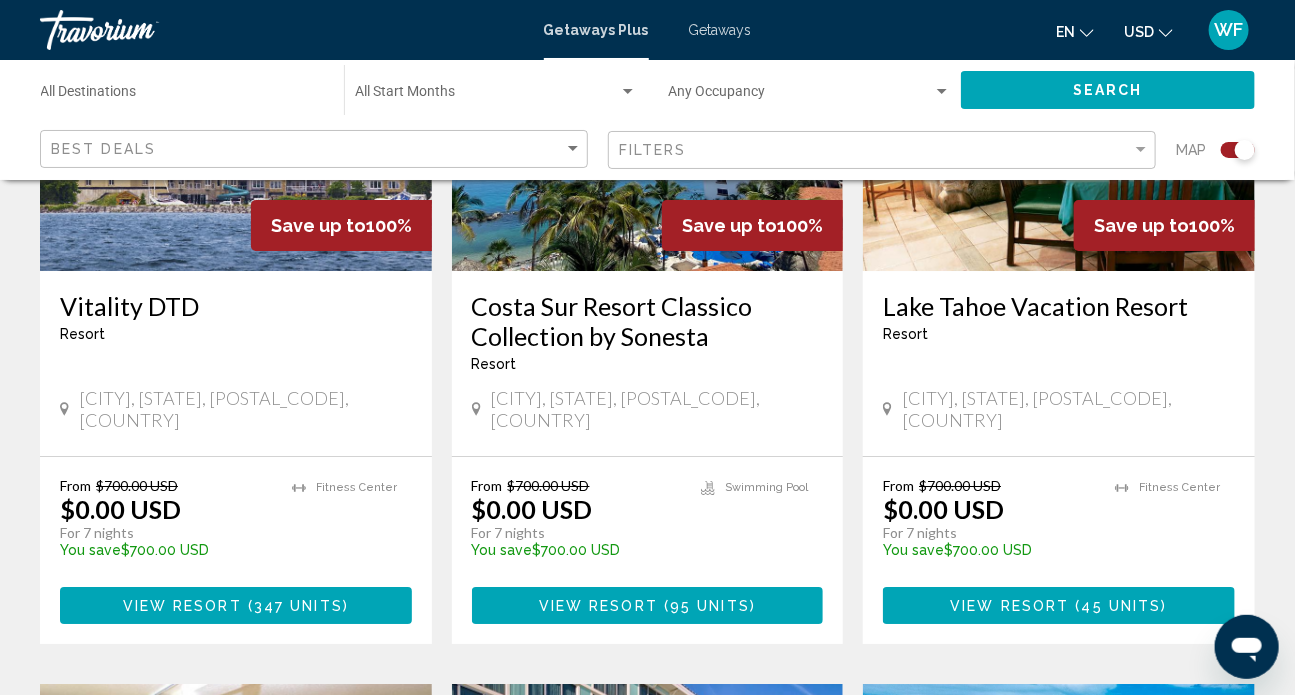 scroll, scrollTop: 2363, scrollLeft: 0, axis: vertical 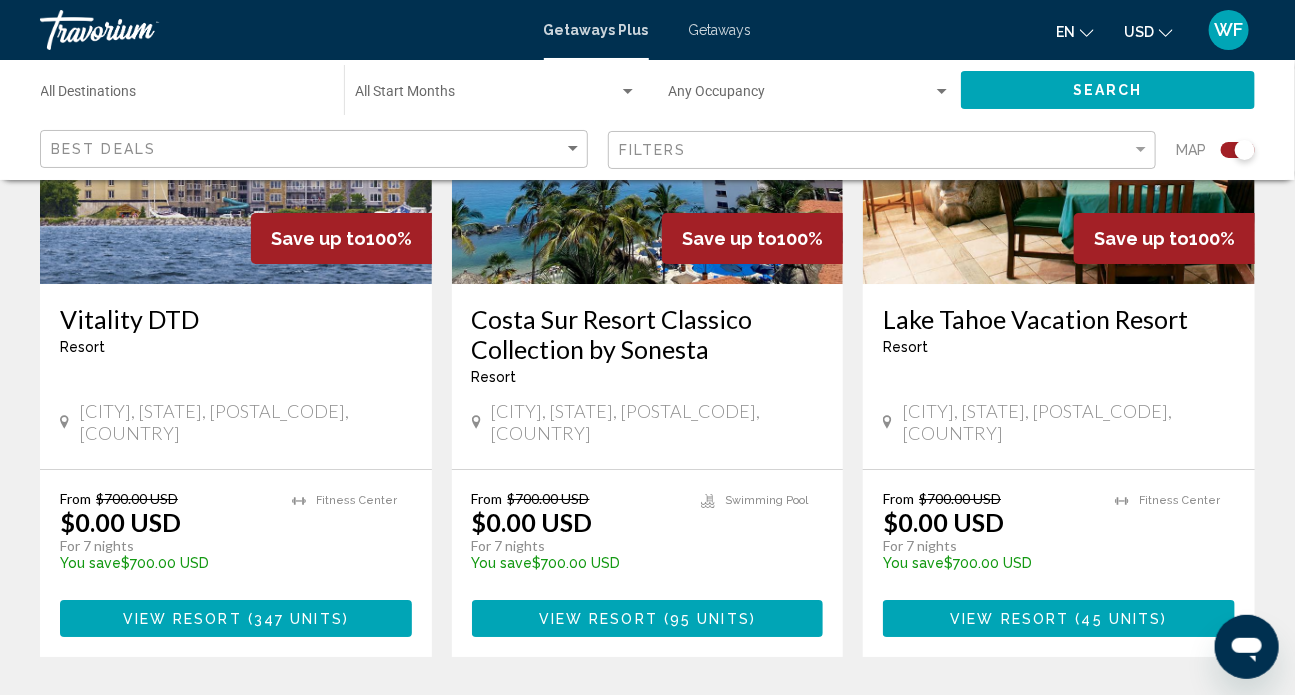click on "Destination All Destinations" 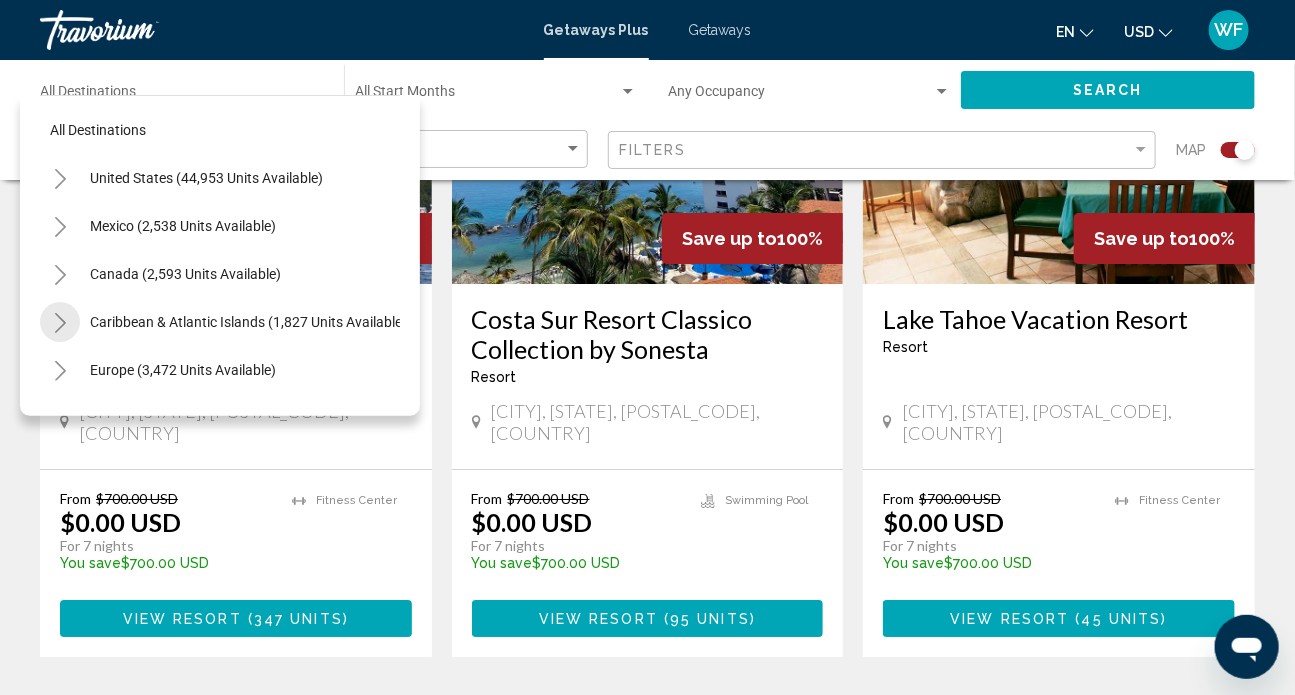 click 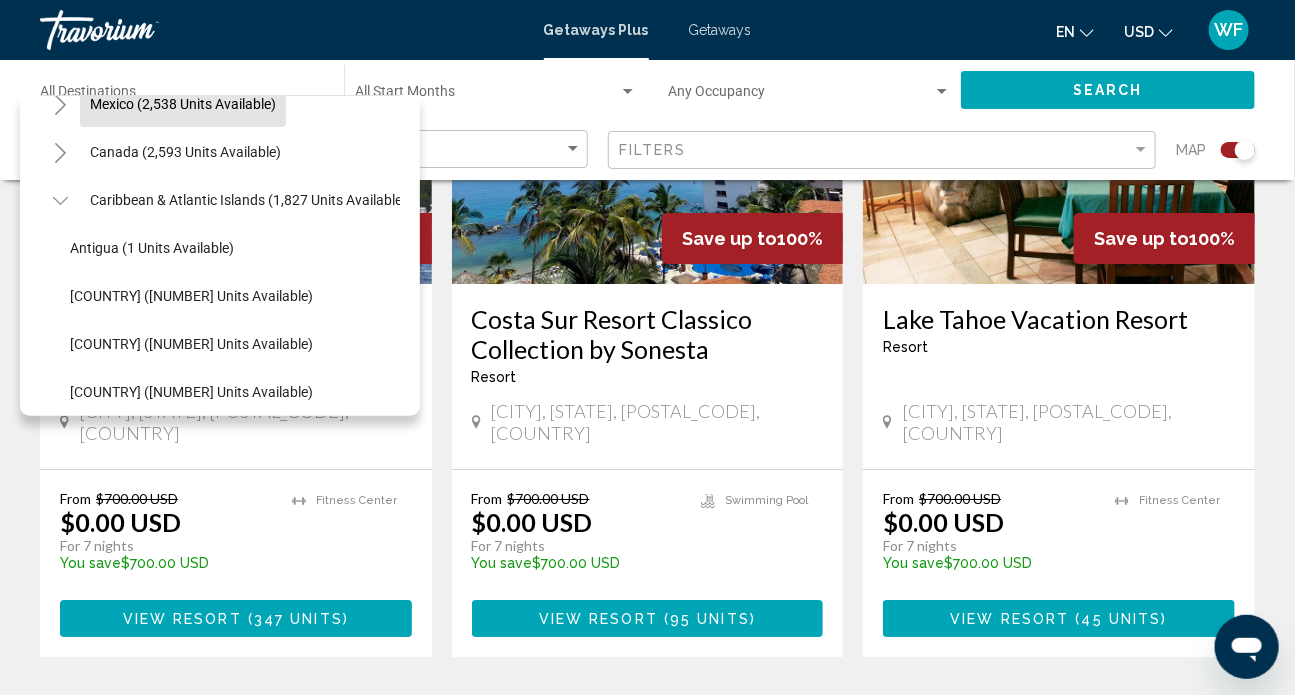 scroll, scrollTop: 90, scrollLeft: 0, axis: vertical 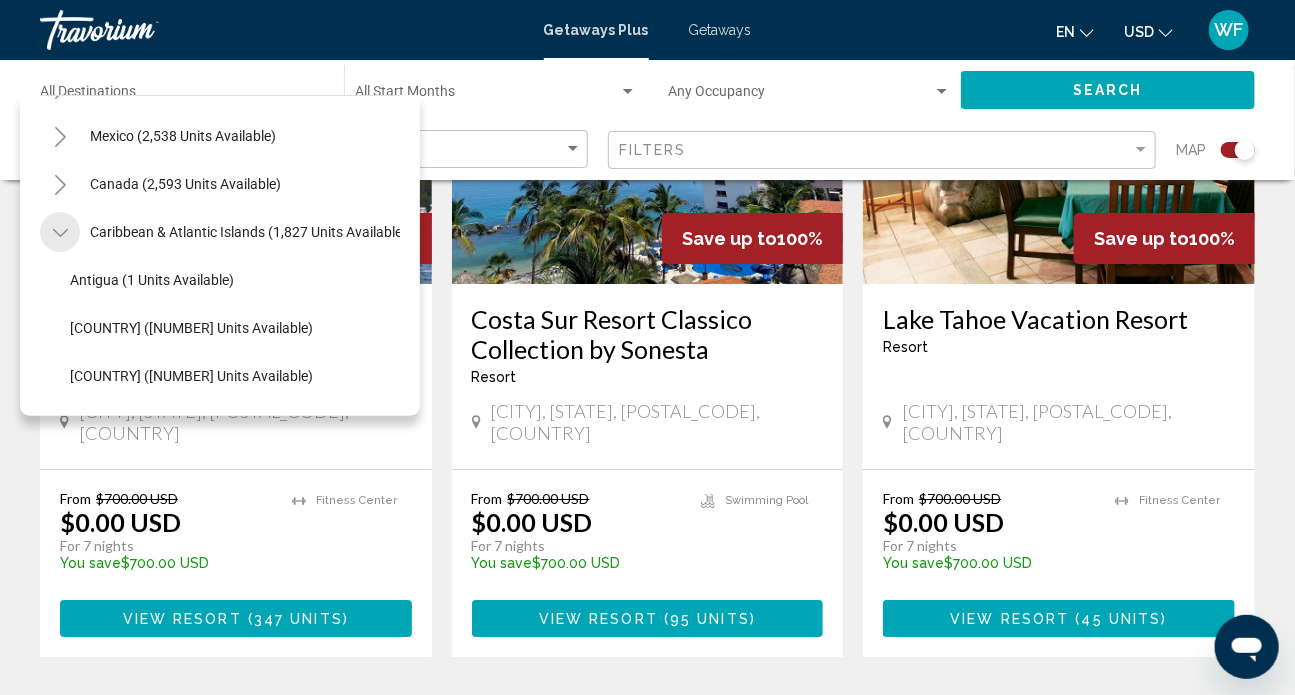 click 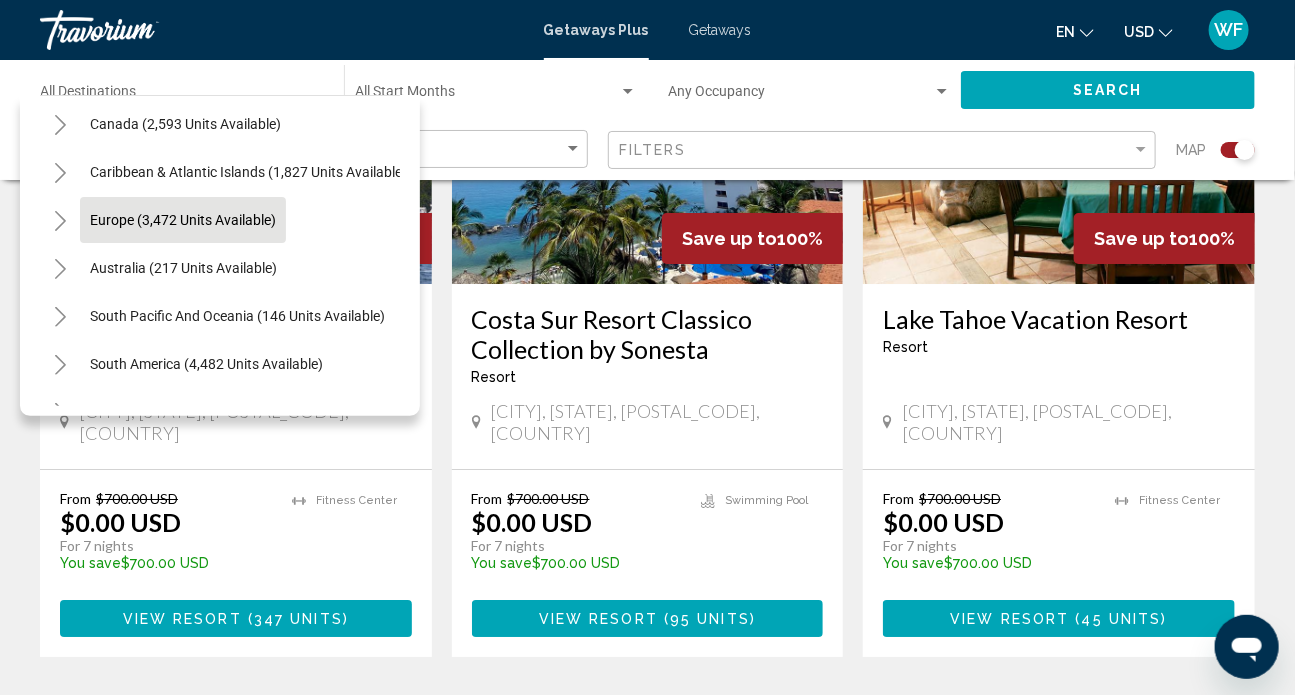 scroll, scrollTop: 181, scrollLeft: 0, axis: vertical 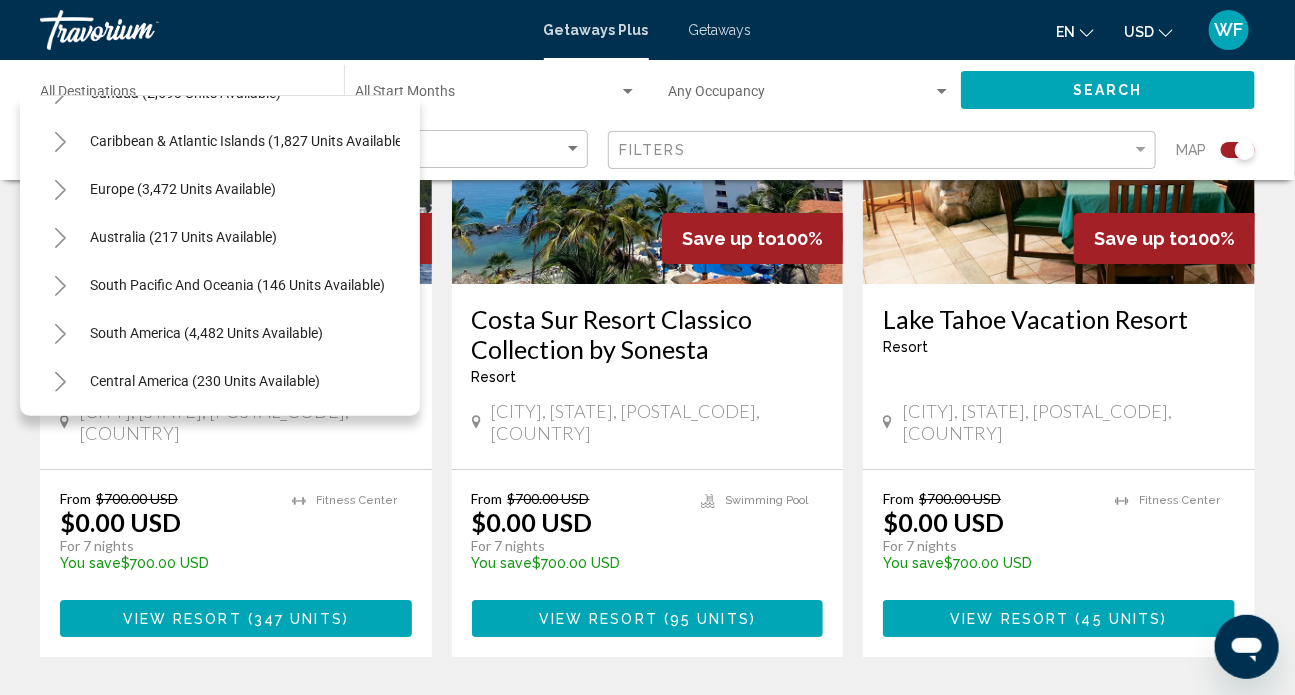 click 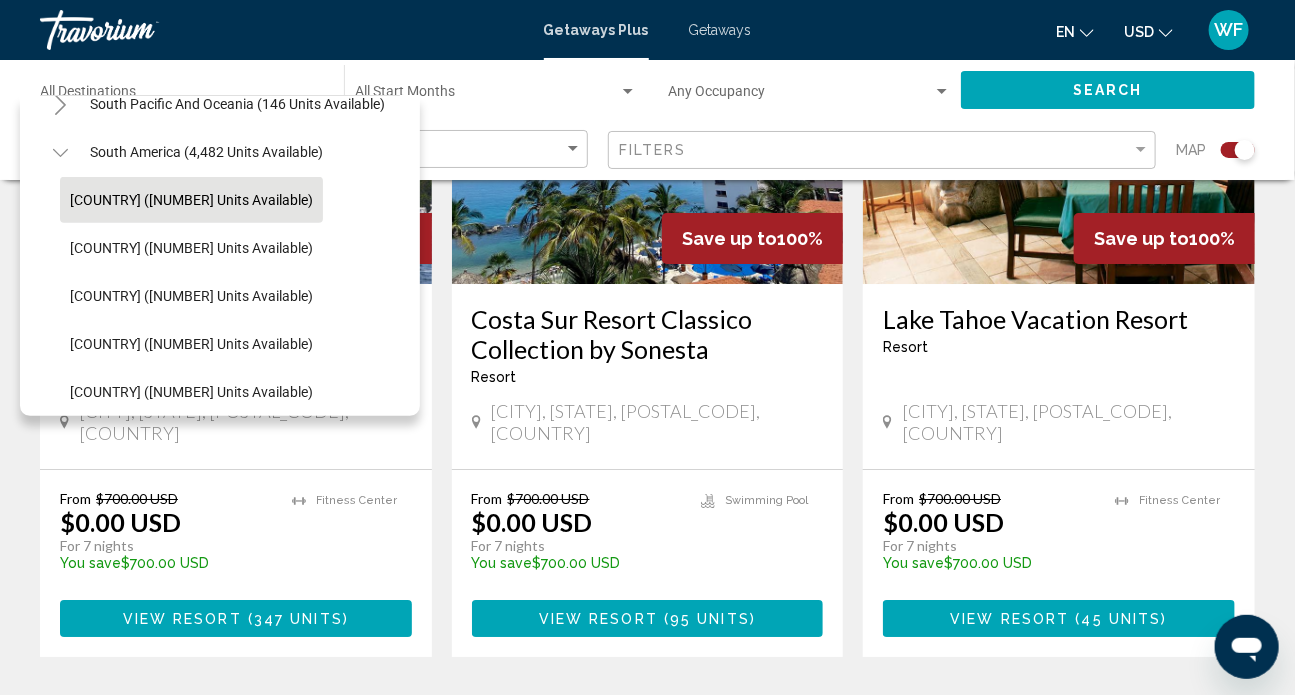 scroll, scrollTop: 363, scrollLeft: 0, axis: vertical 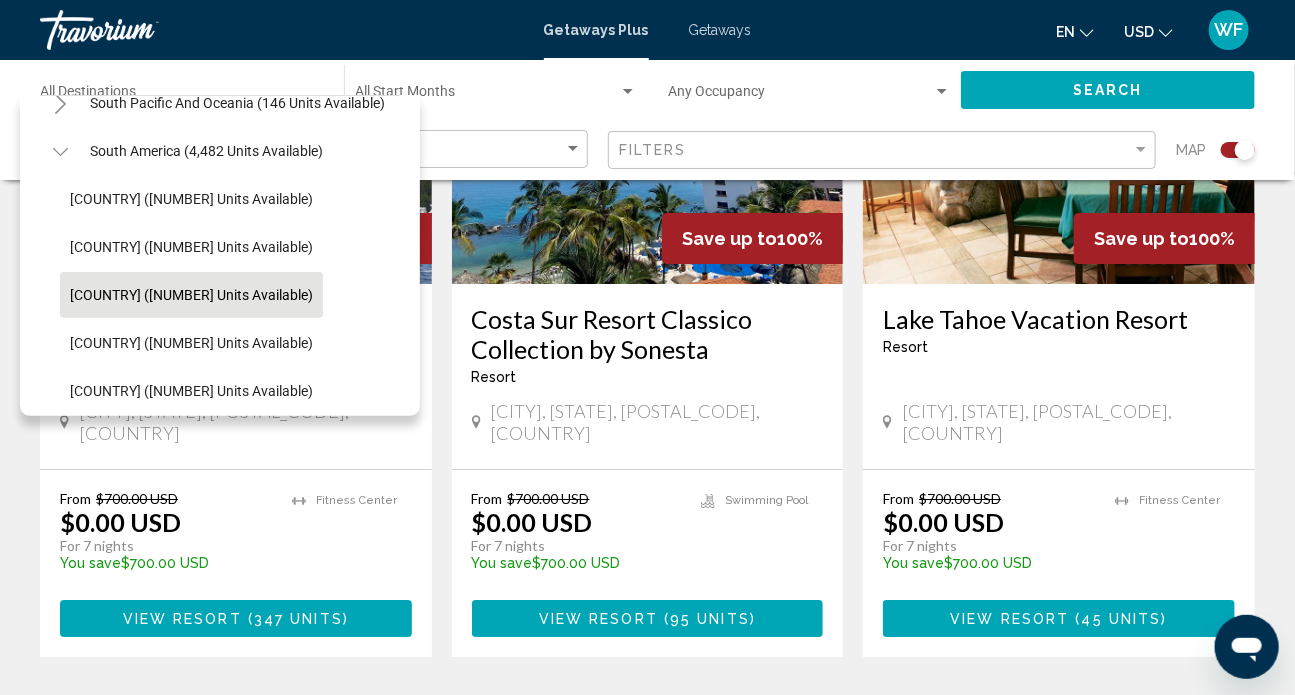 click on "[COUNTRY] (1,363 units available)" 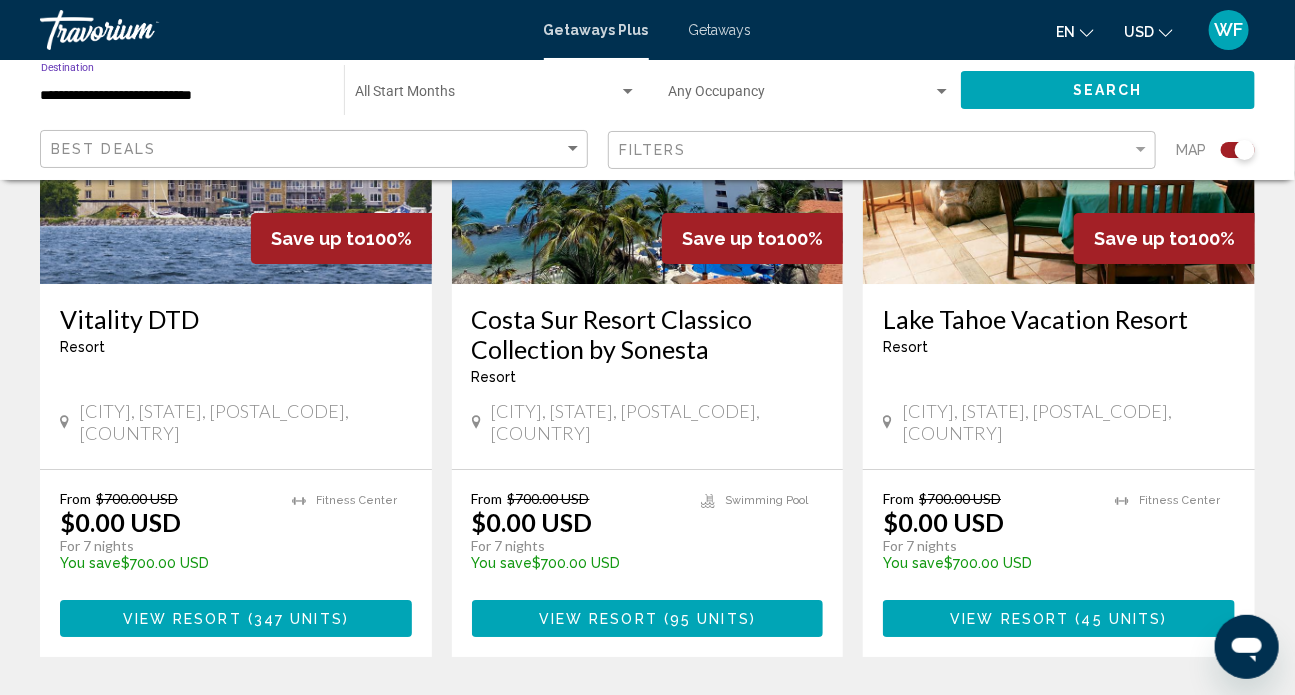 click on "Search" 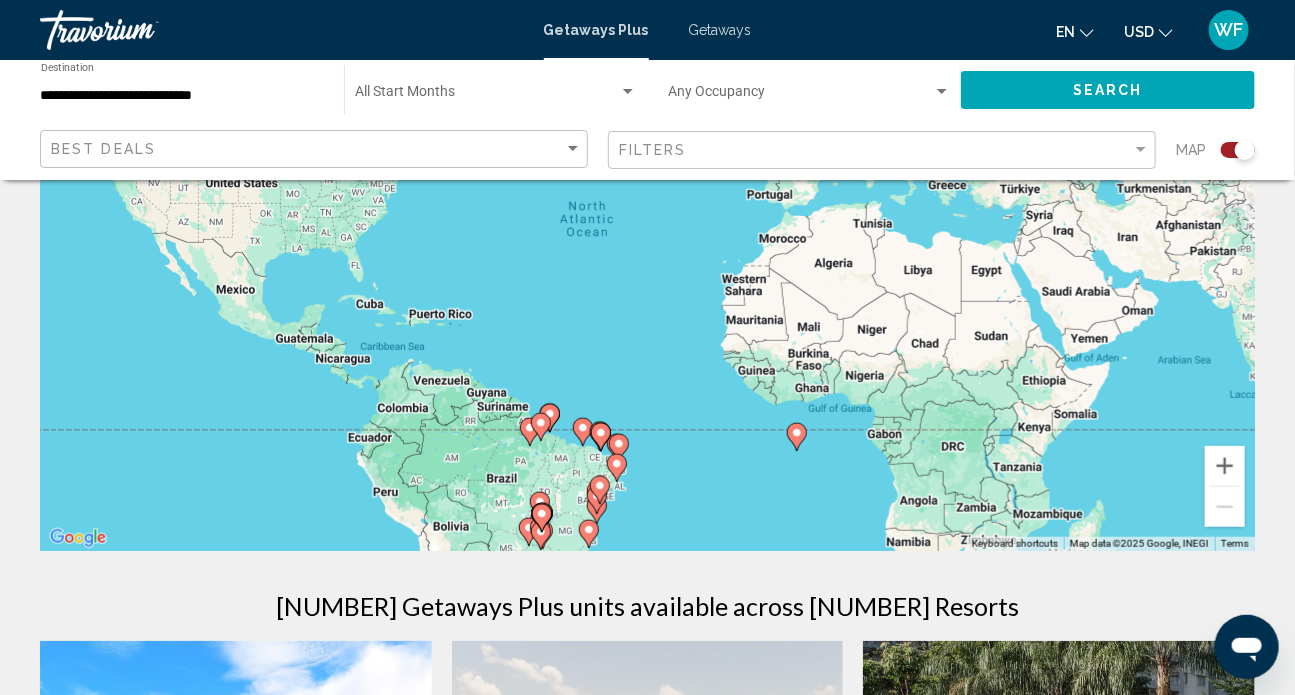 scroll, scrollTop: 0, scrollLeft: 0, axis: both 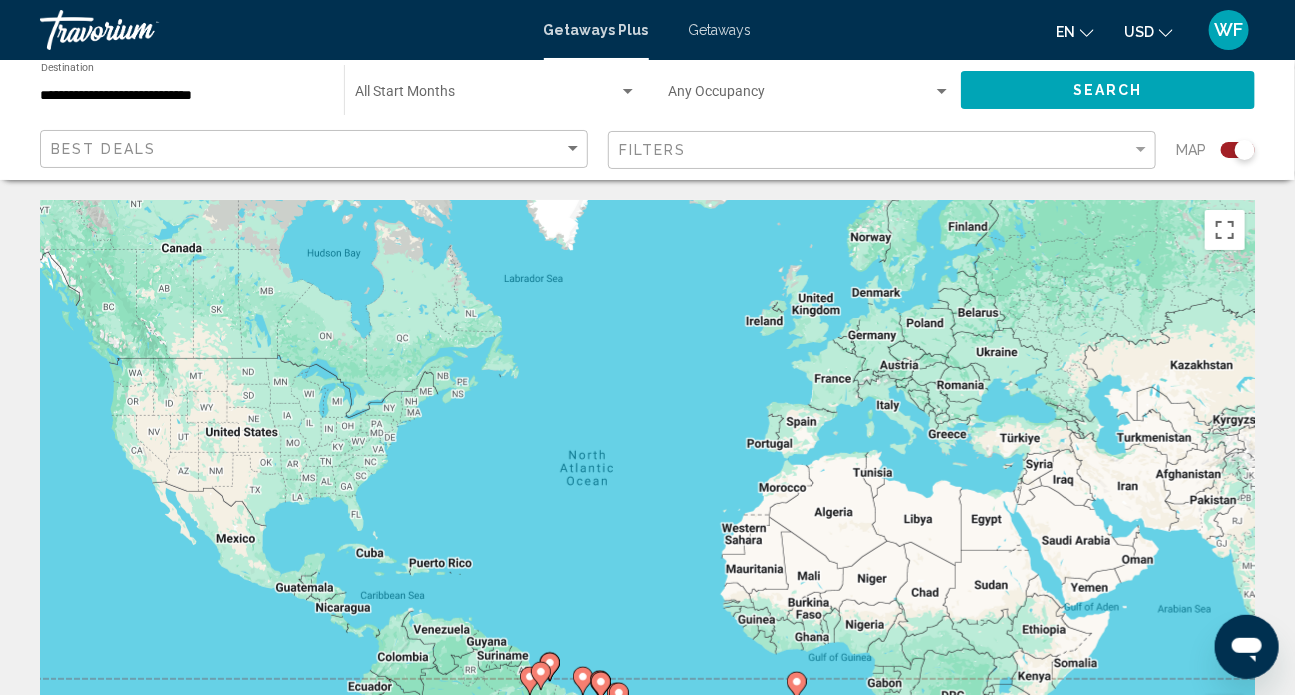click on "**********" at bounding box center (182, 96) 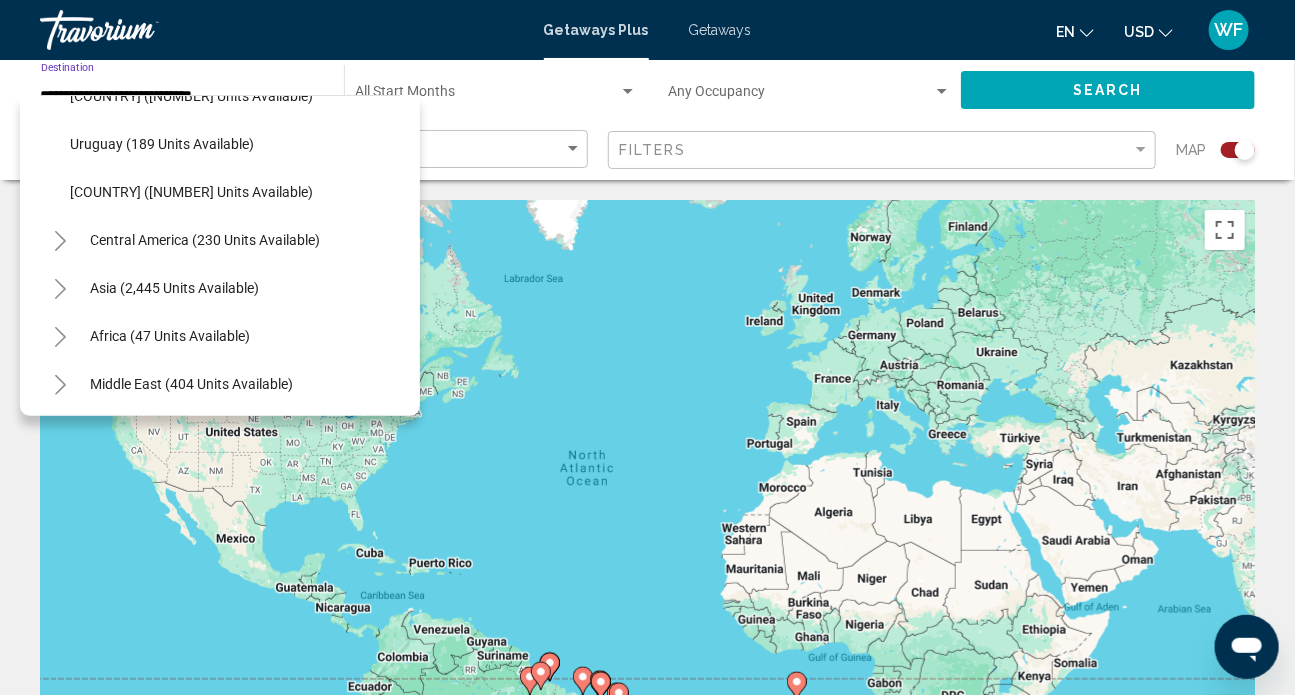 scroll, scrollTop: 672, scrollLeft: 0, axis: vertical 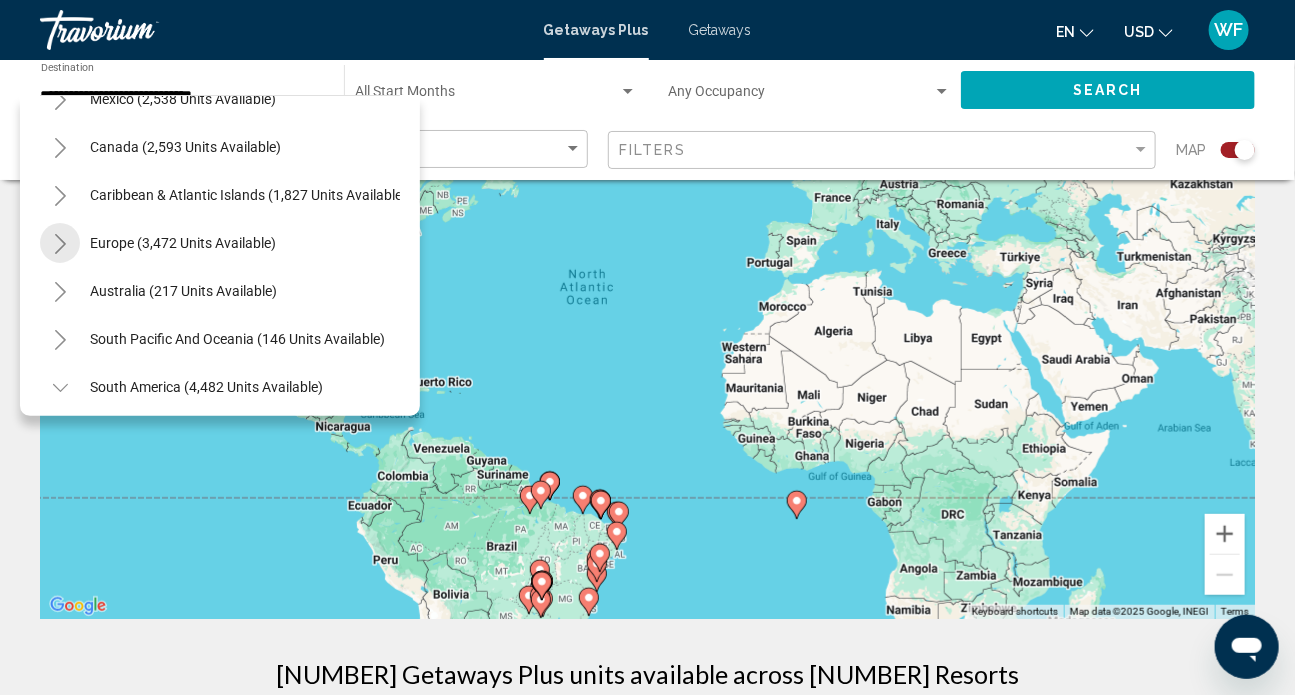 click 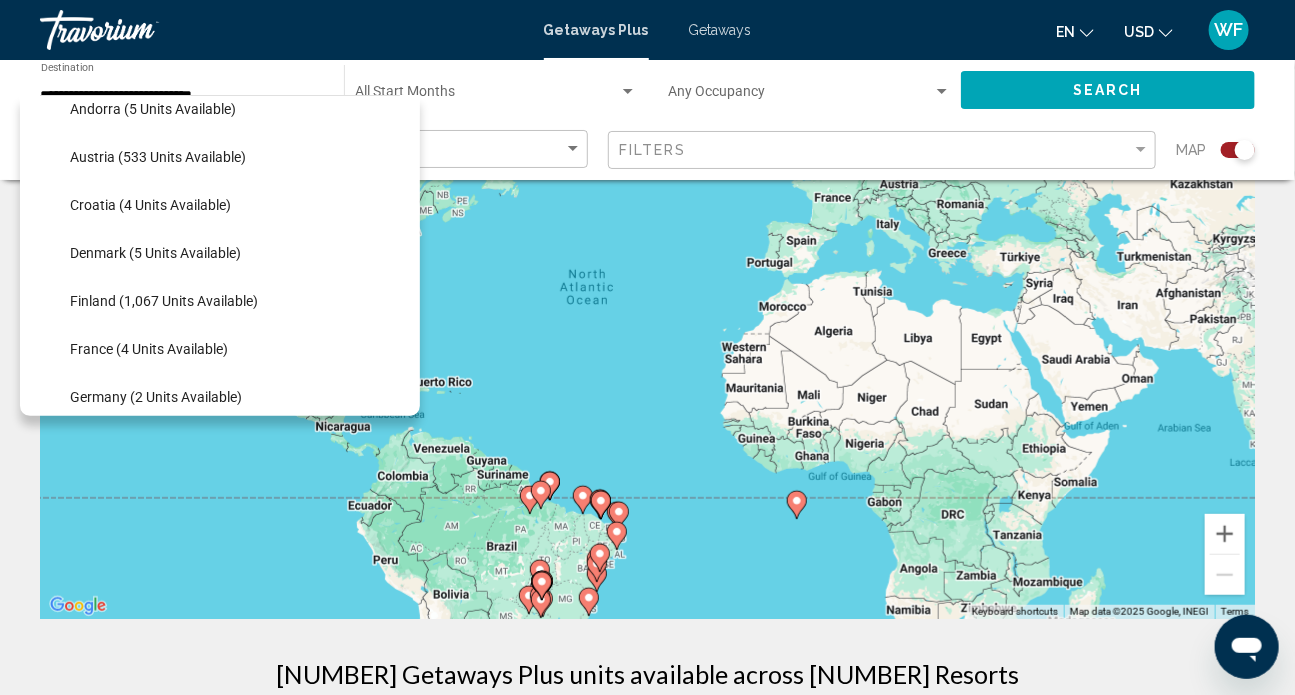 scroll, scrollTop: 400, scrollLeft: 0, axis: vertical 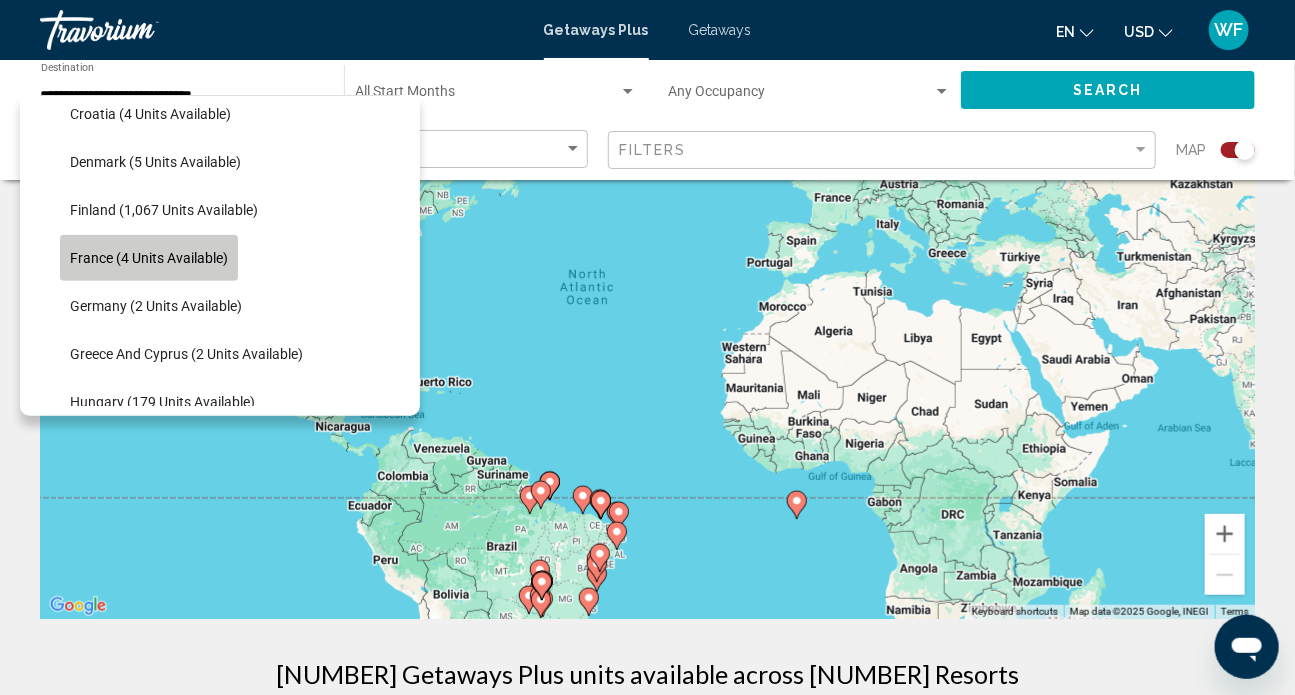 click on "France (4 units available)" 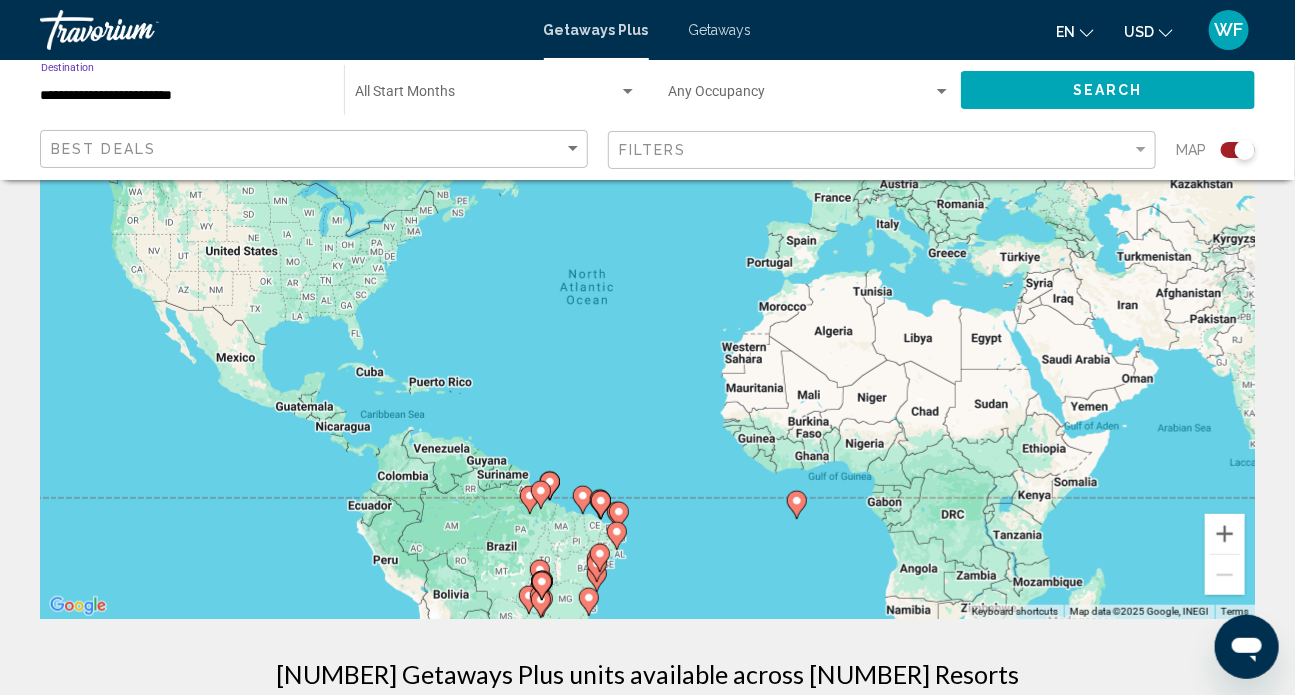 click on "Search" 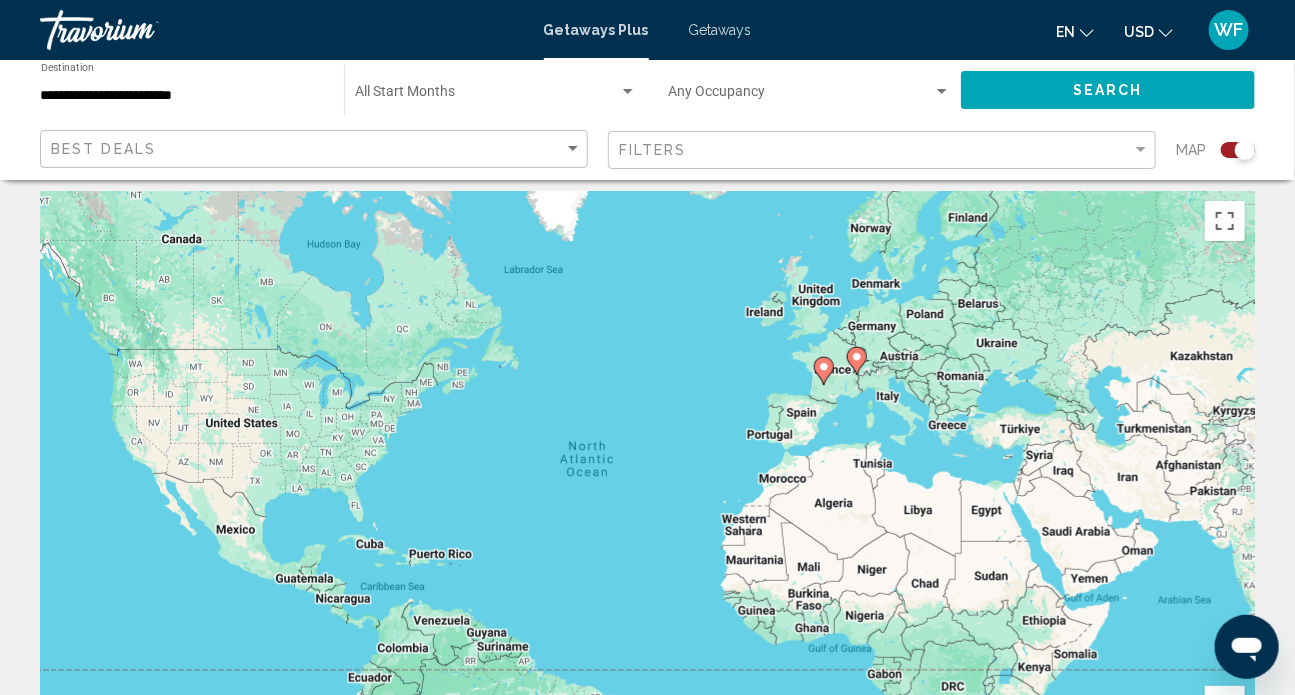 scroll, scrollTop: 0, scrollLeft: 0, axis: both 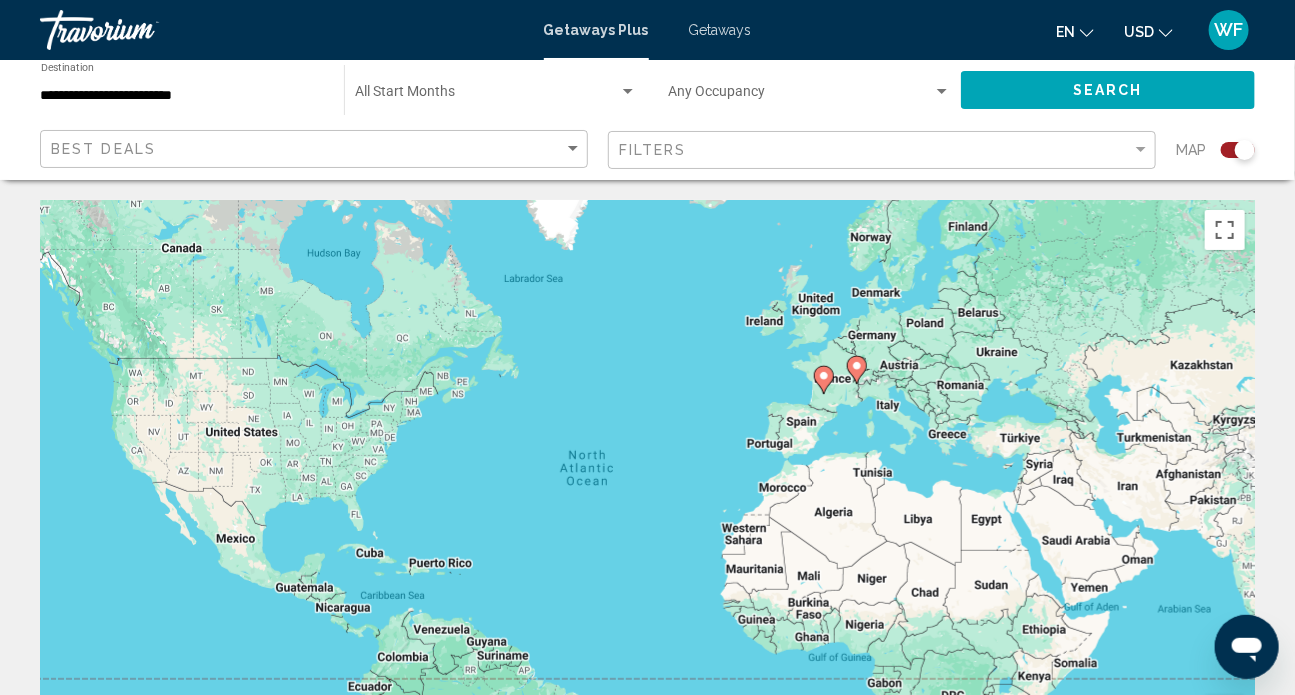 click on "**********" at bounding box center [182, 96] 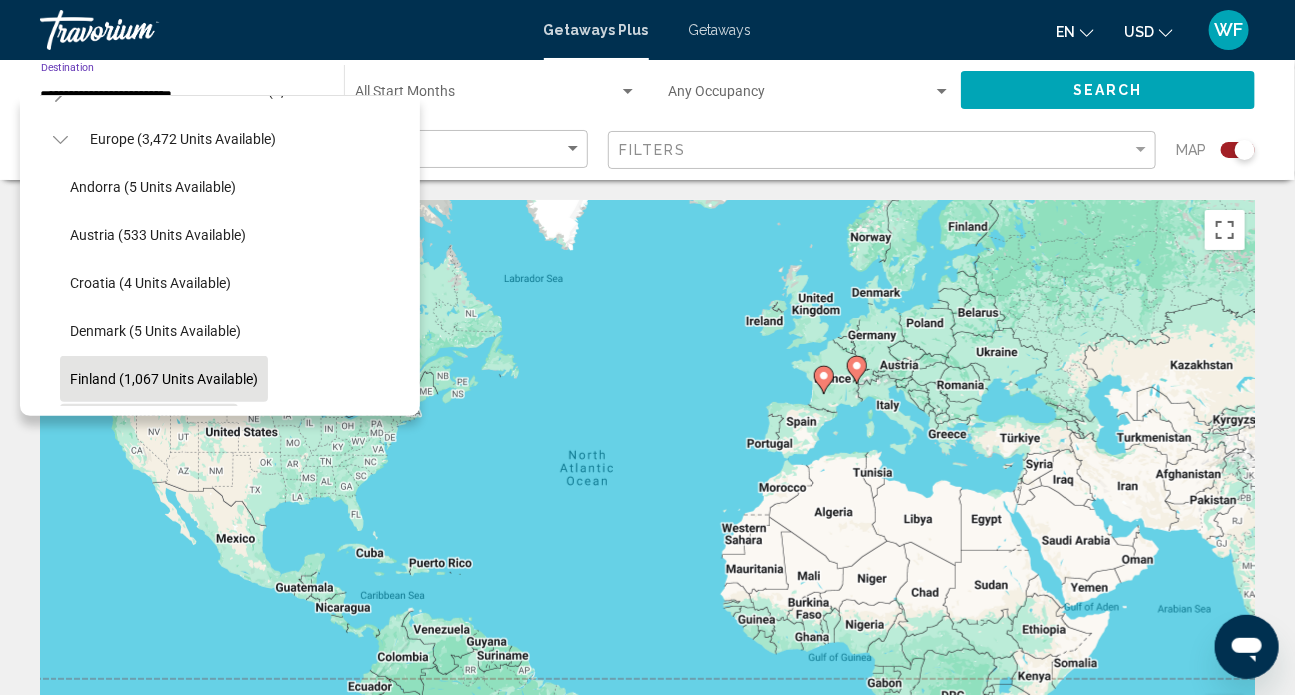 scroll, scrollTop: 140, scrollLeft: 0, axis: vertical 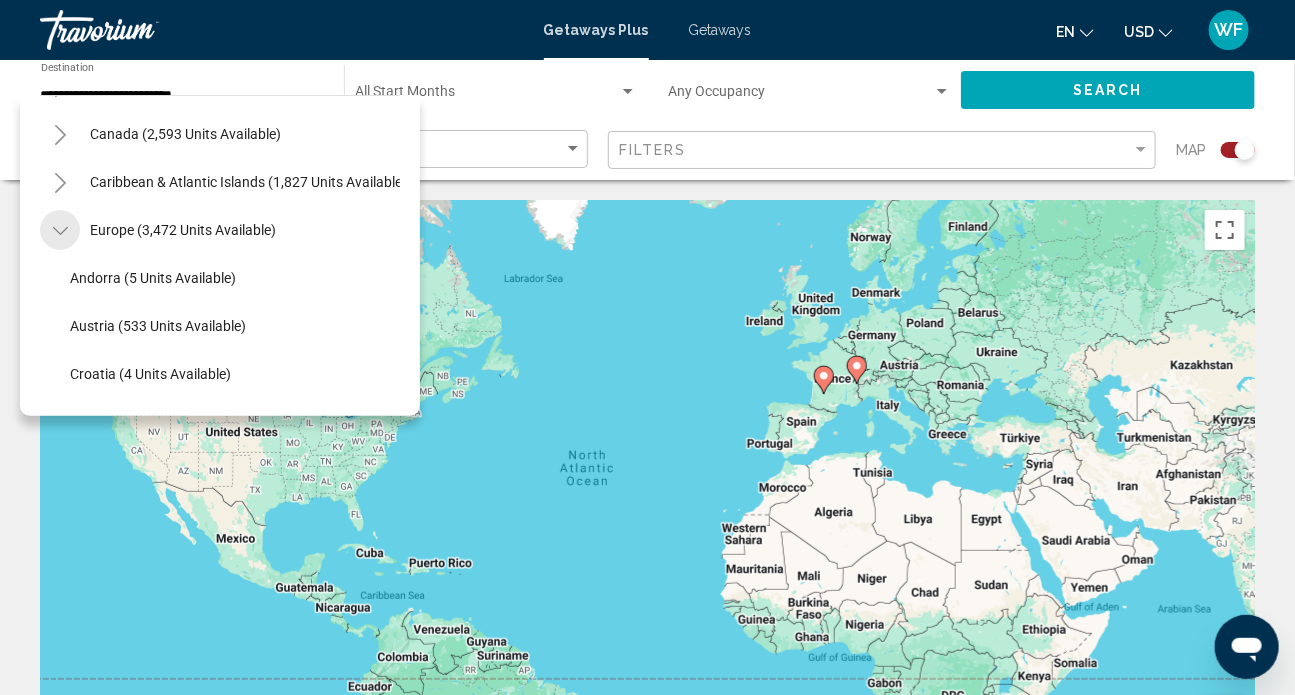 click 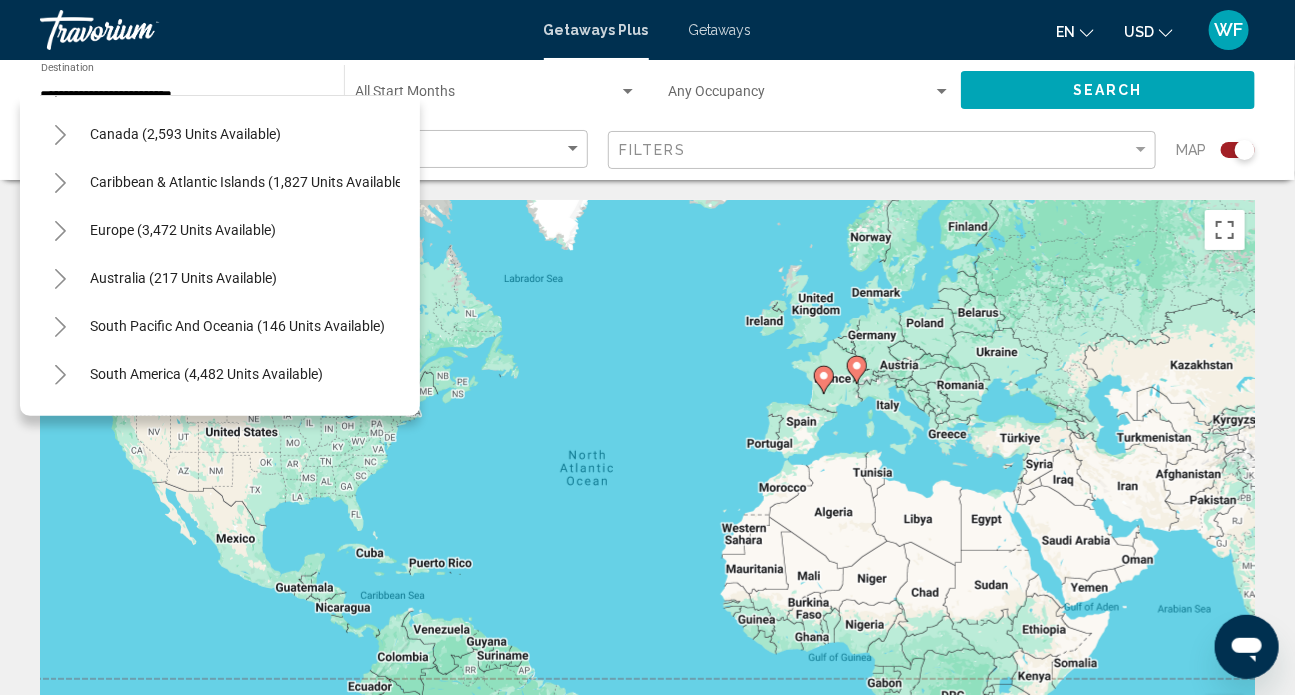 click 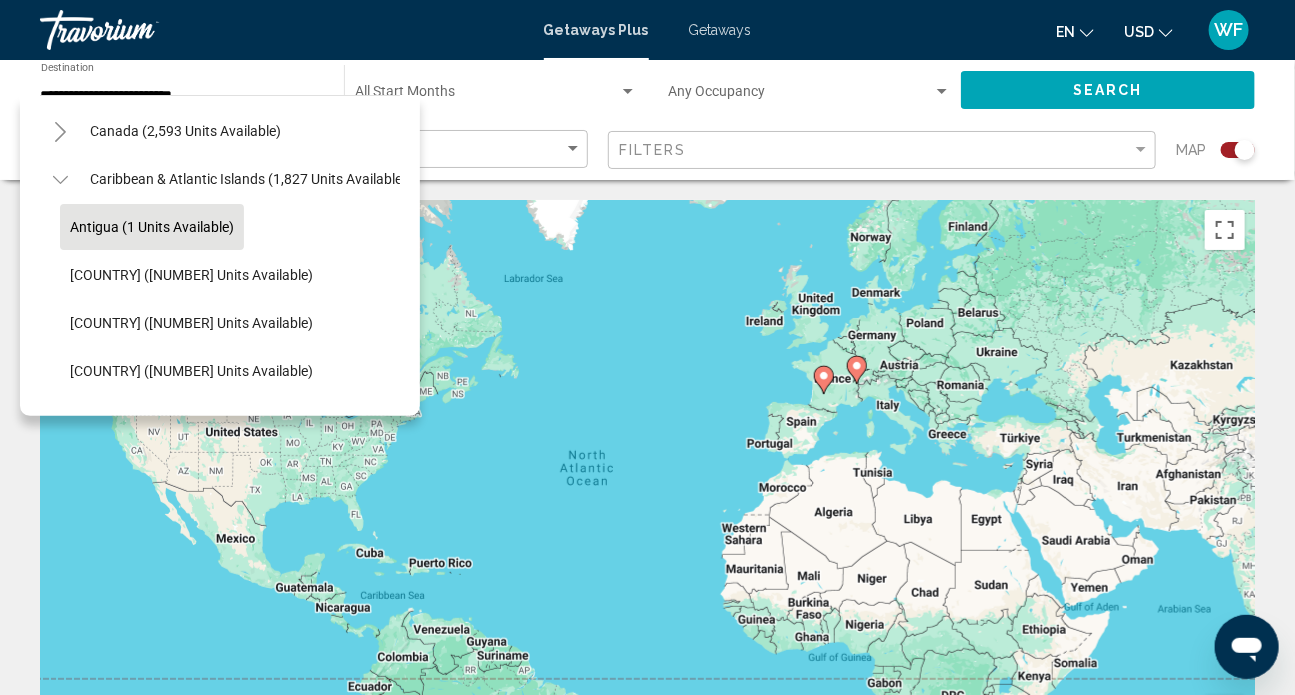 scroll, scrollTop: 50, scrollLeft: 0, axis: vertical 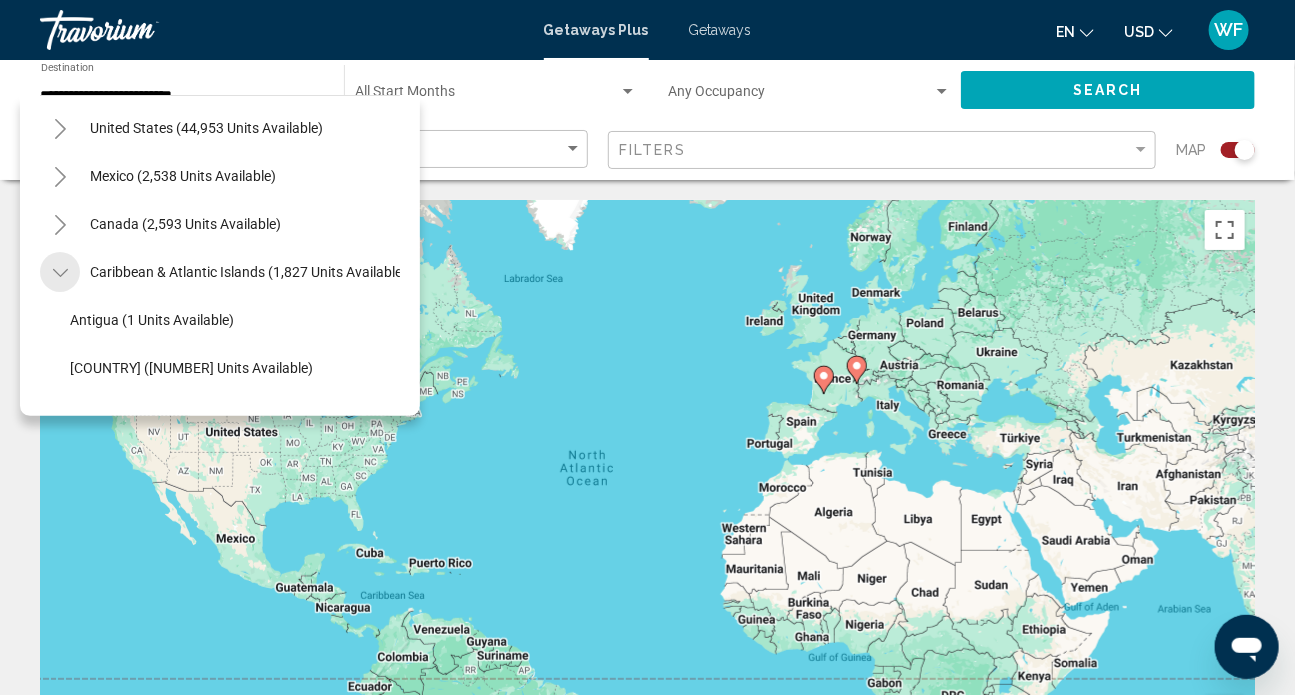 click 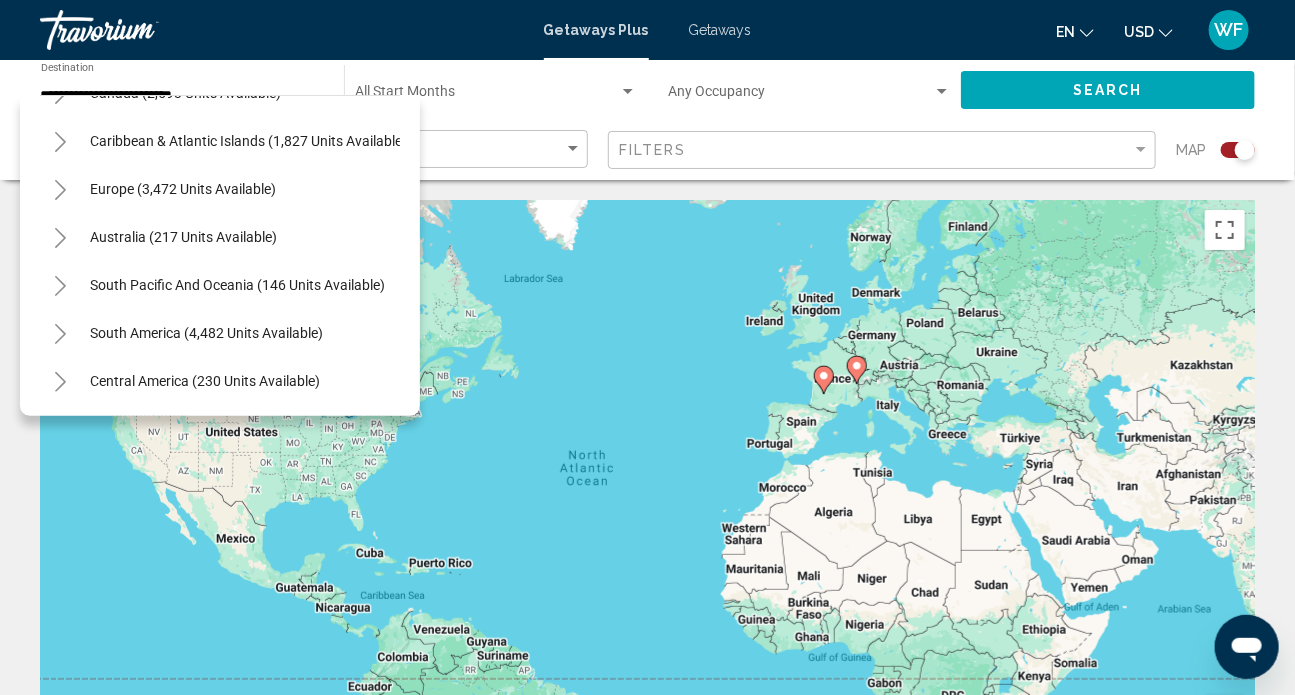 scroll, scrollTop: 272, scrollLeft: 0, axis: vertical 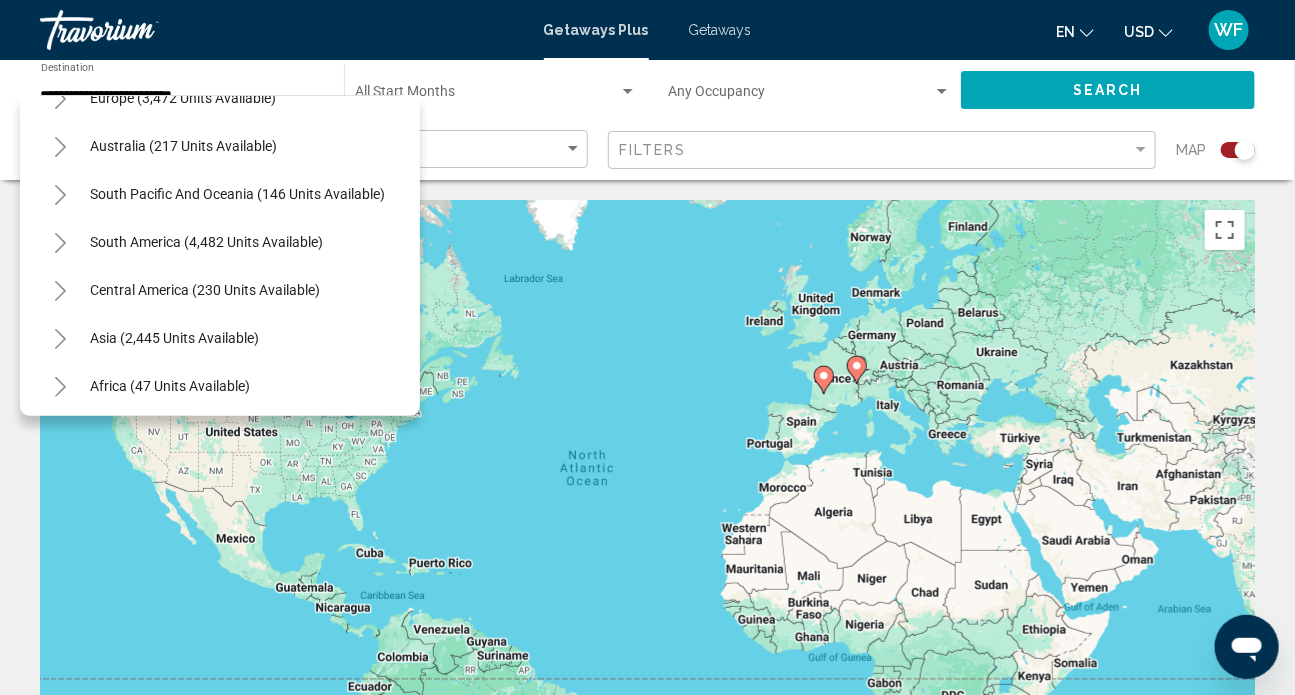 click 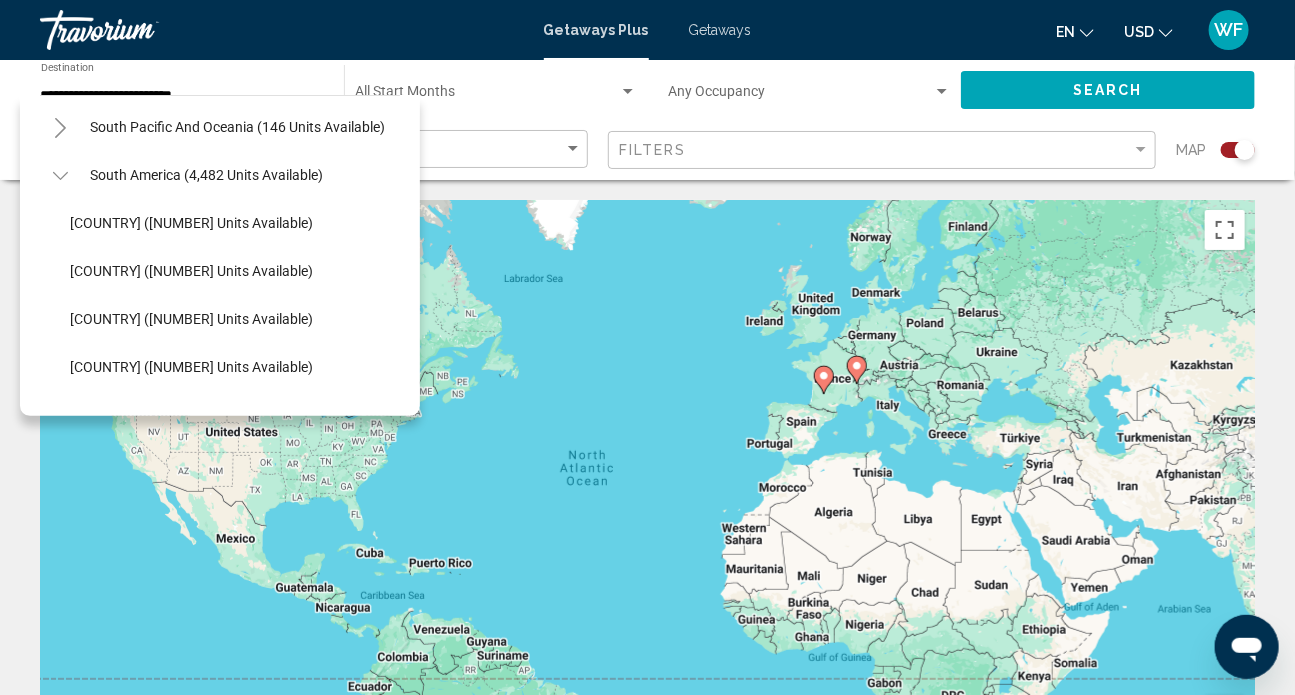 scroll, scrollTop: 272, scrollLeft: 0, axis: vertical 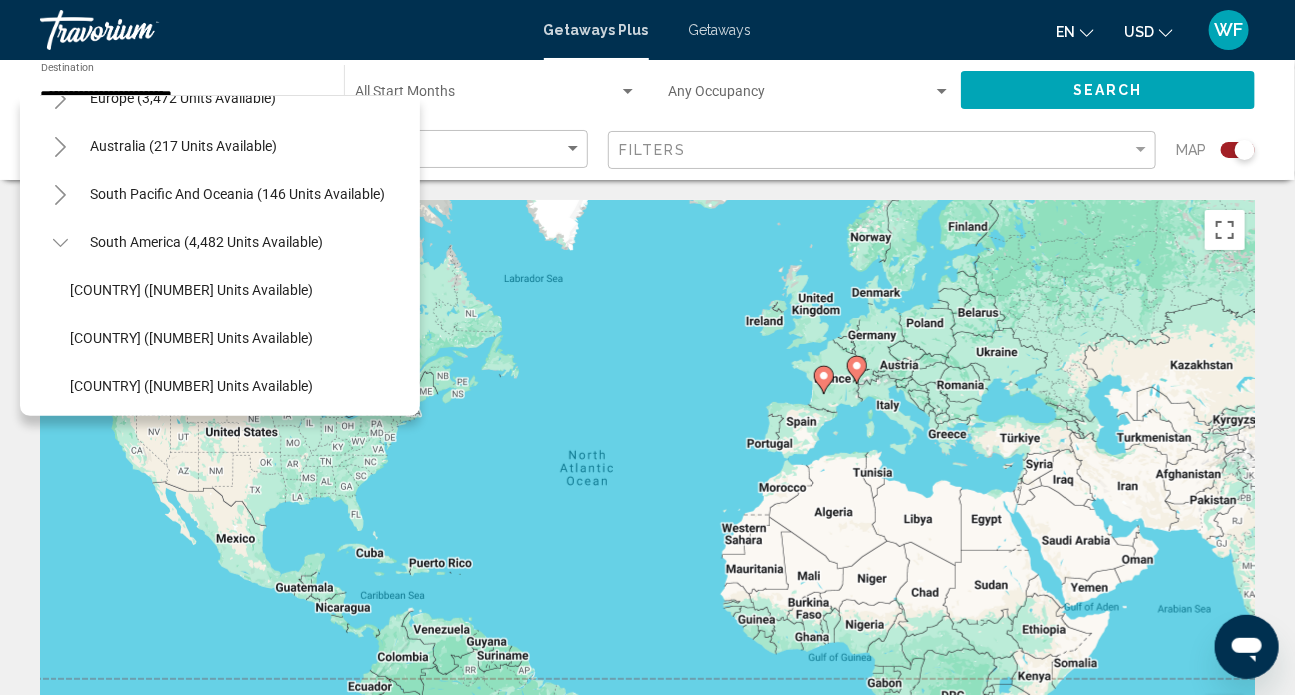 click 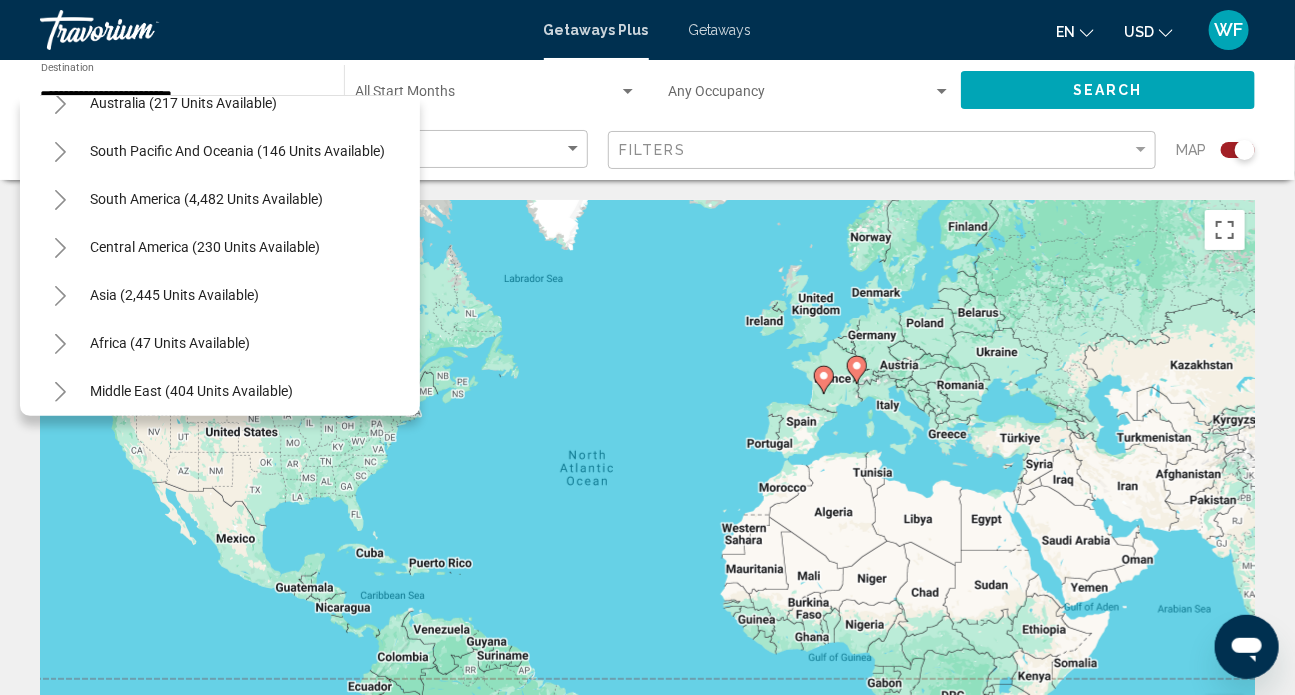 scroll, scrollTop: 337, scrollLeft: 0, axis: vertical 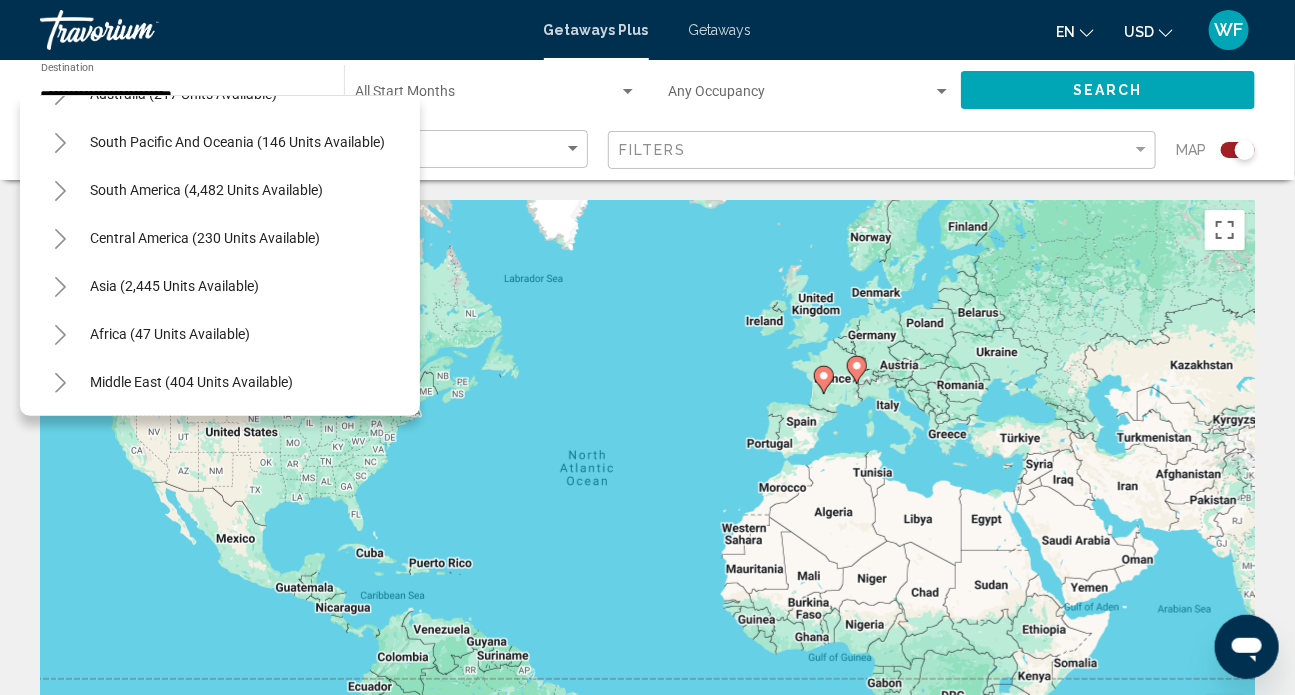 click 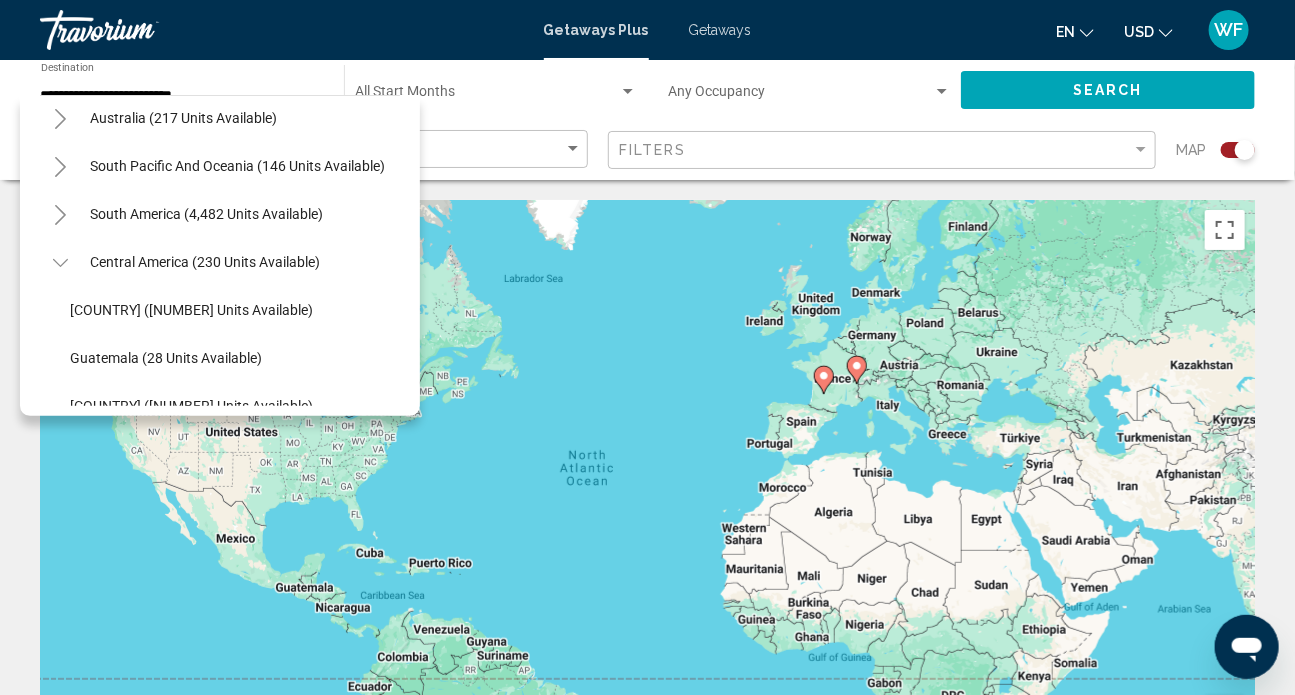 scroll, scrollTop: 299, scrollLeft: 0, axis: vertical 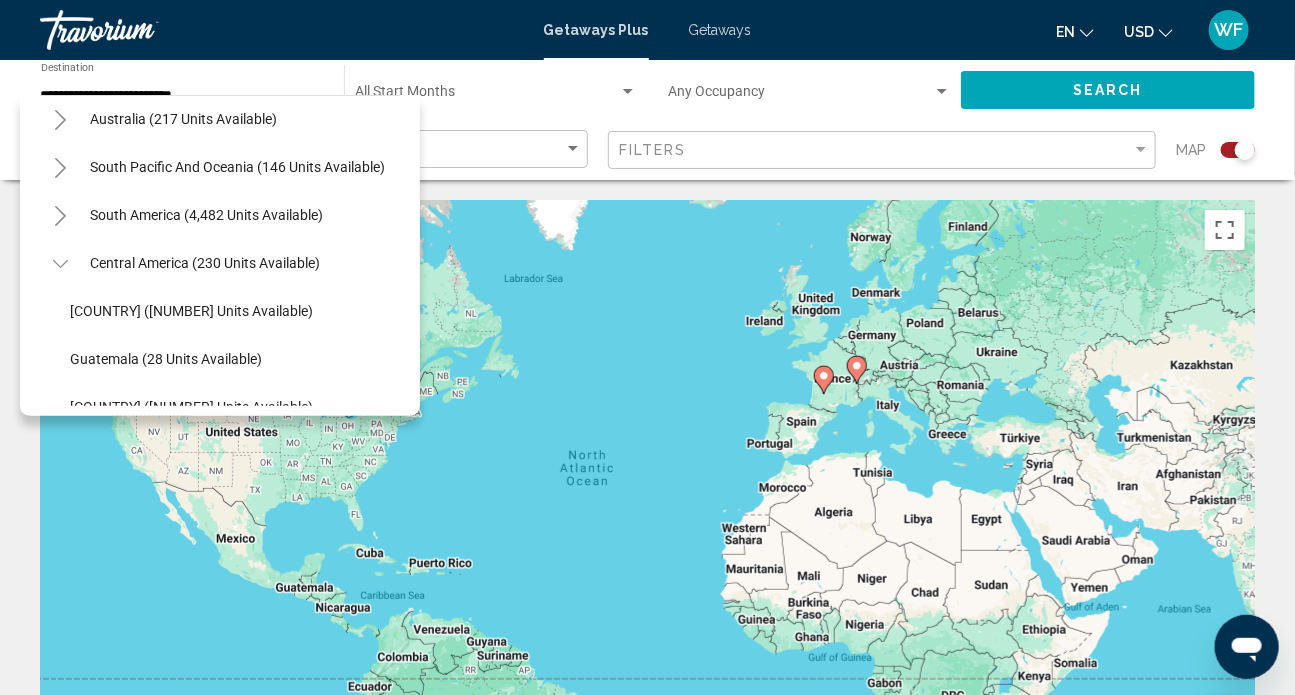 click 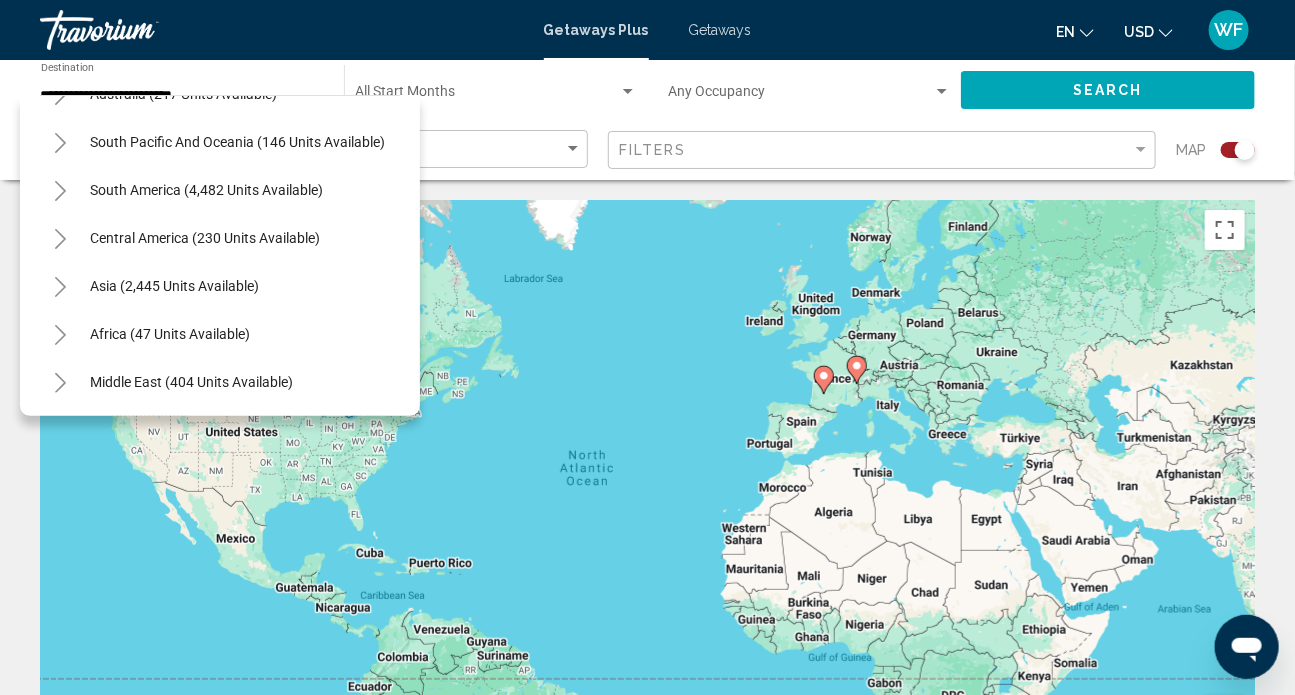scroll, scrollTop: 337, scrollLeft: 0, axis: vertical 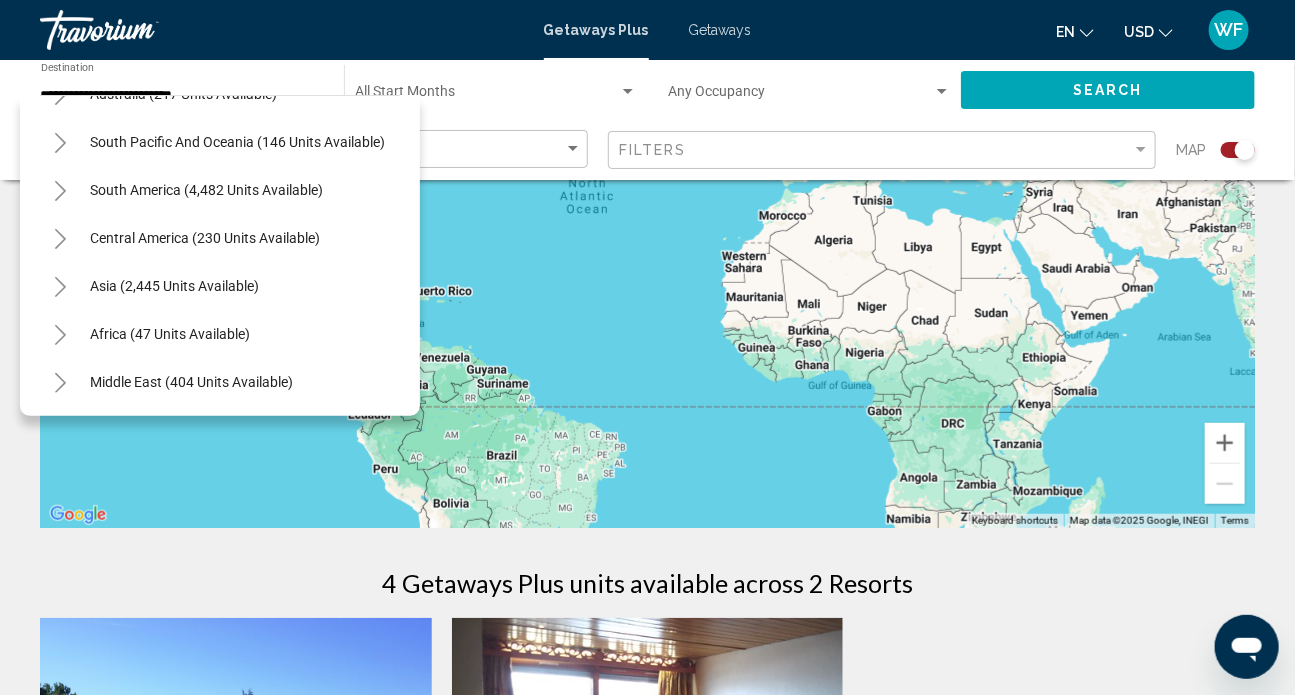 click 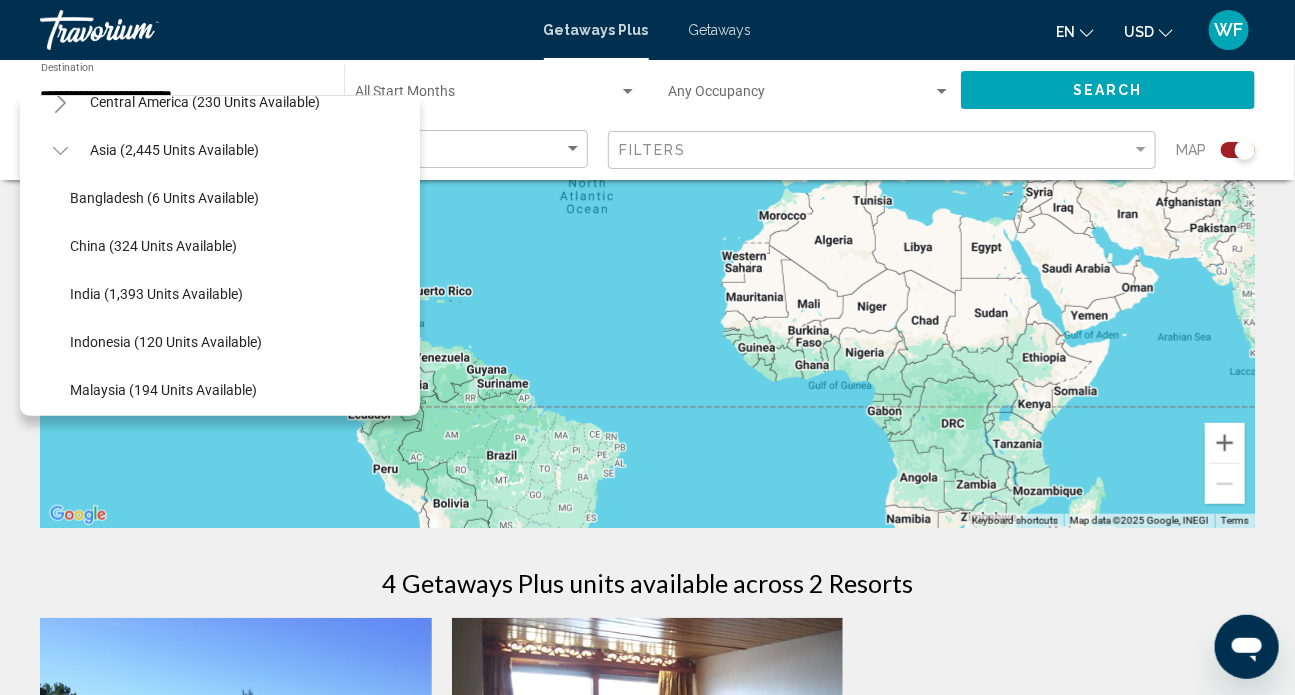 scroll, scrollTop: 428, scrollLeft: 0, axis: vertical 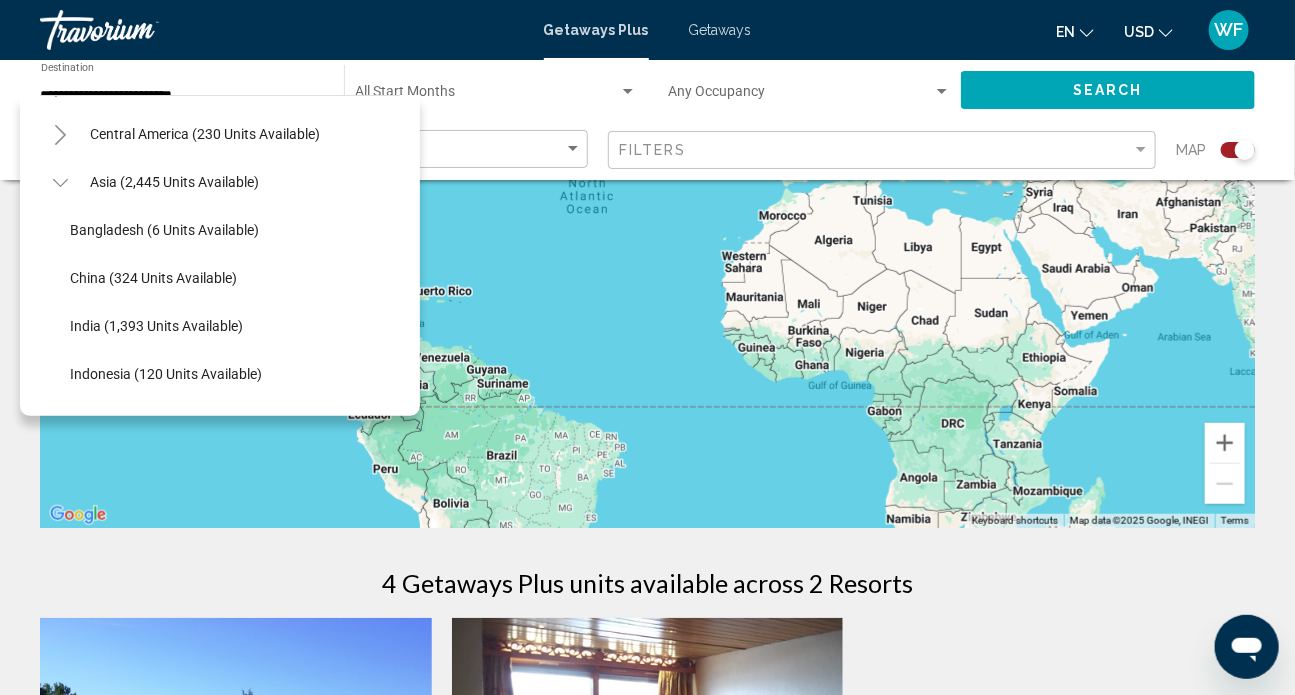 click 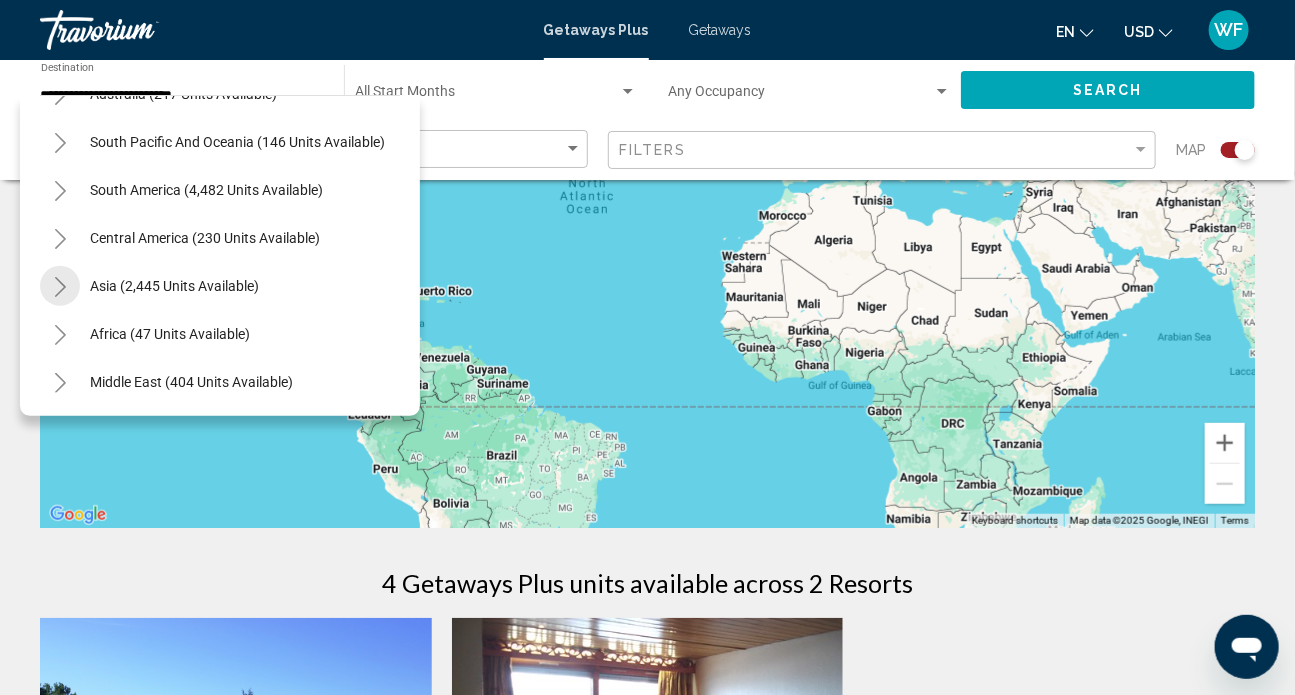 scroll, scrollTop: 337, scrollLeft: 0, axis: vertical 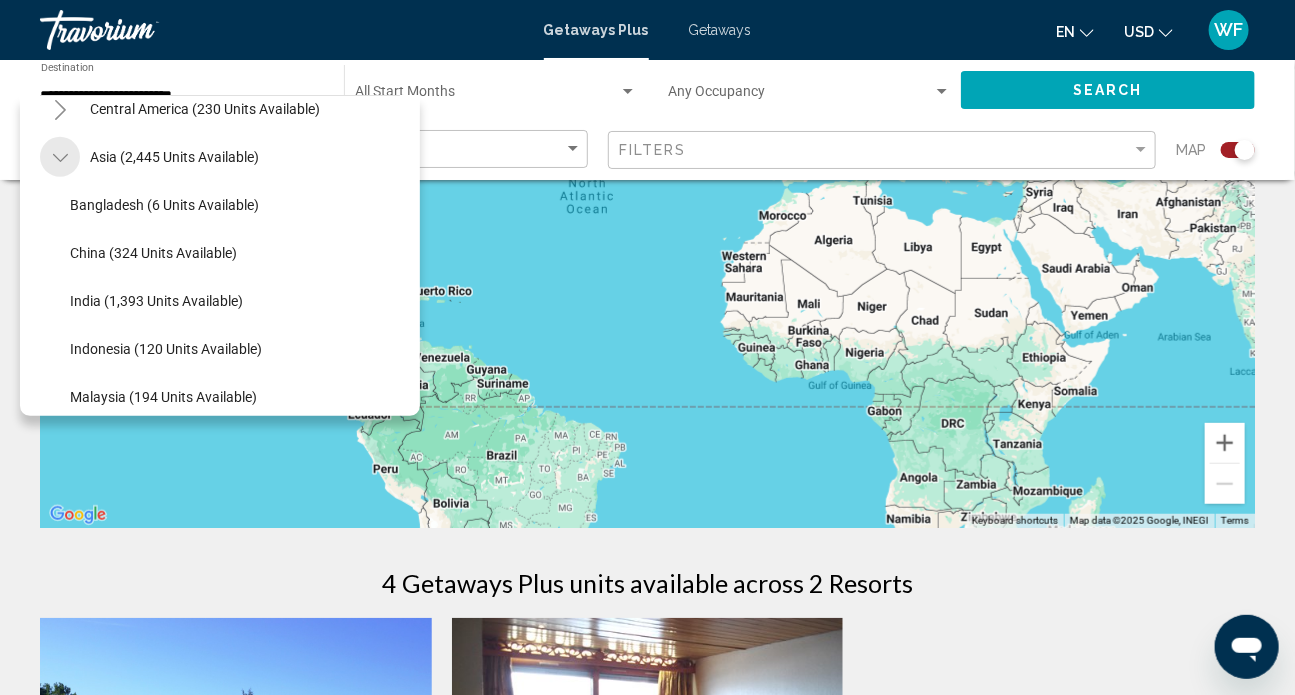 click 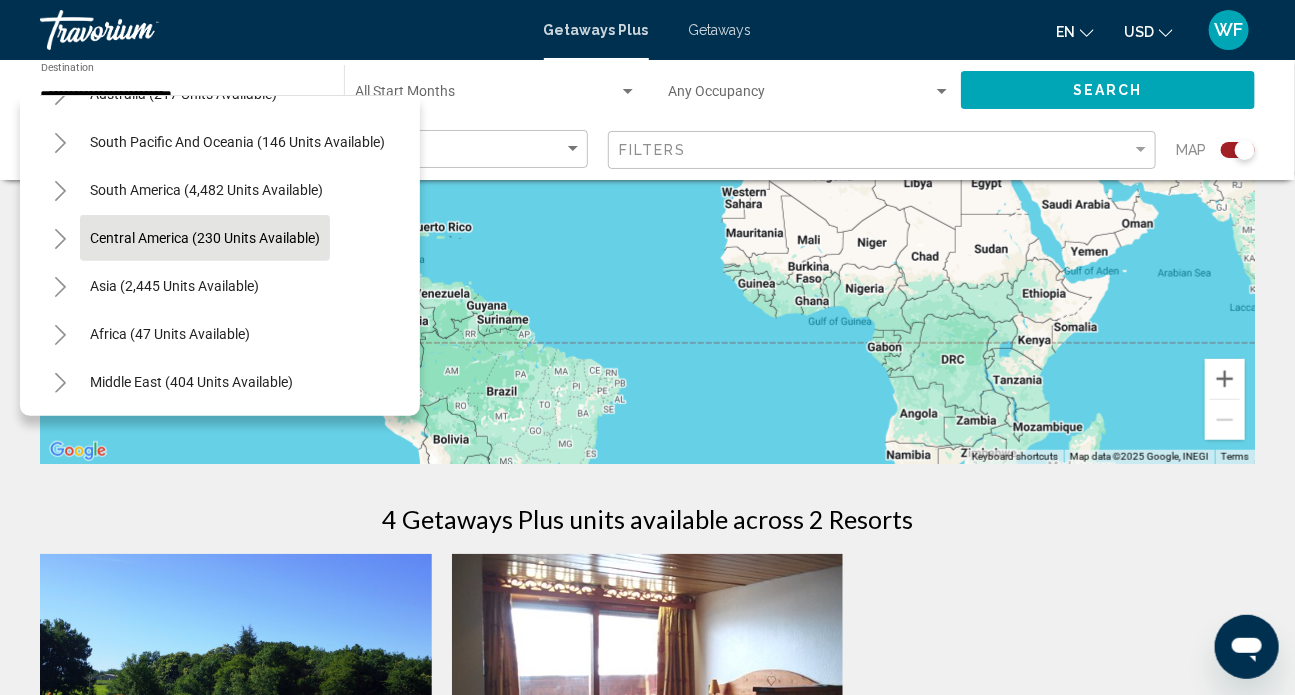 scroll, scrollTop: 454, scrollLeft: 0, axis: vertical 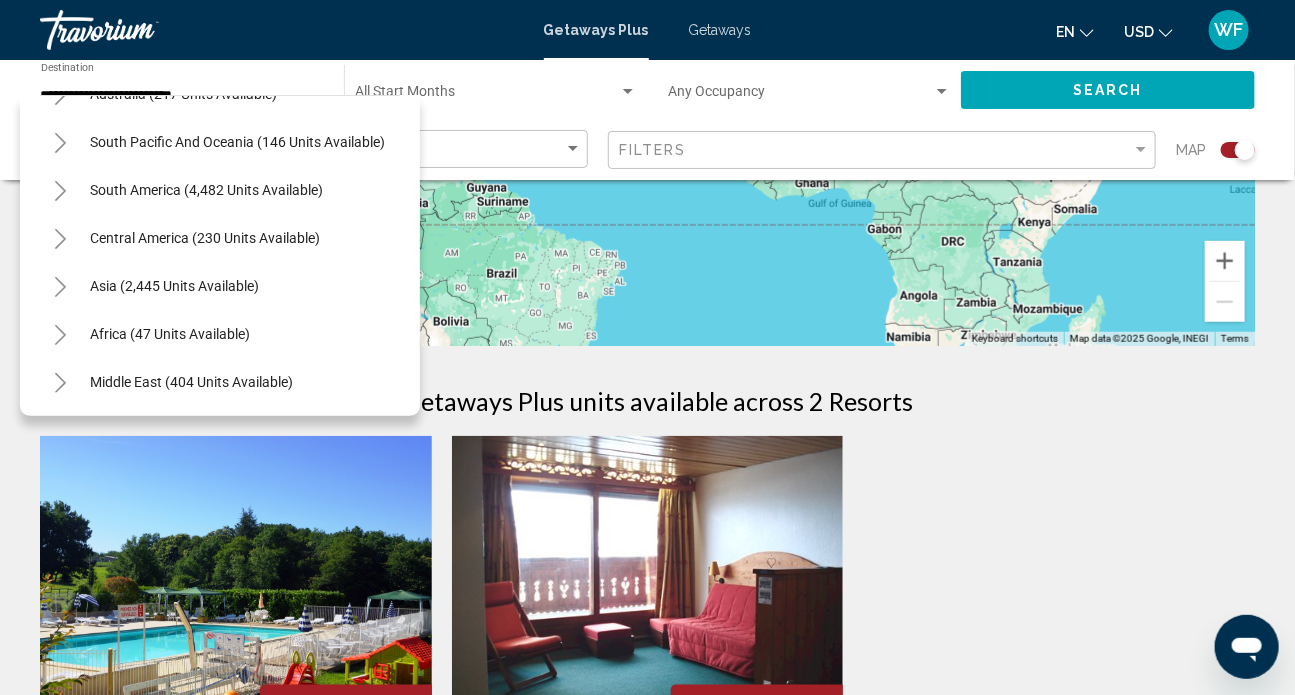 click 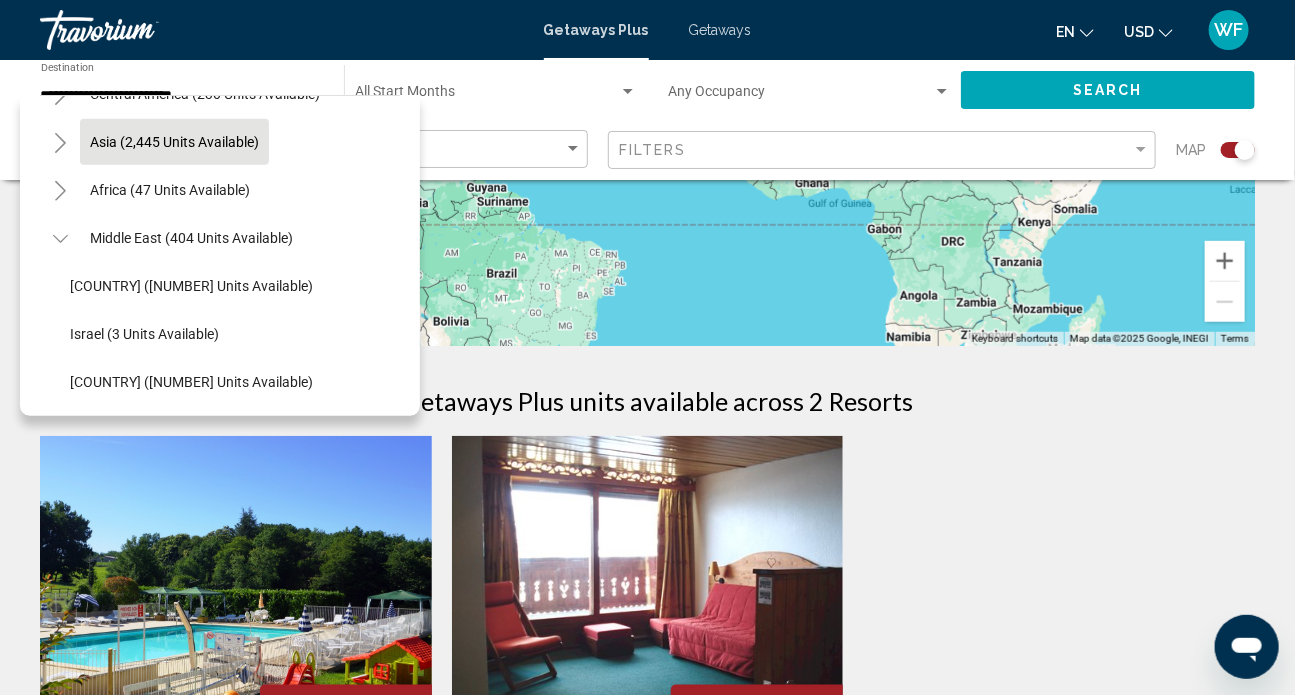 scroll, scrollTop: 480, scrollLeft: 0, axis: vertical 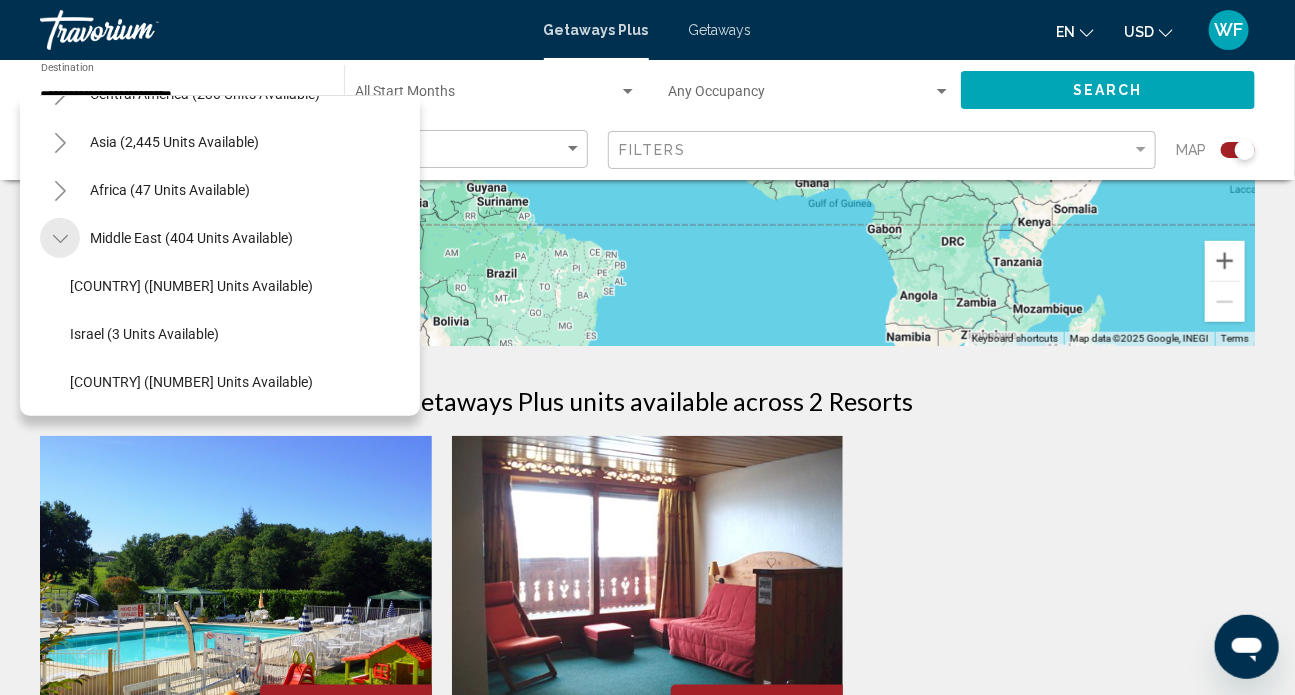 click 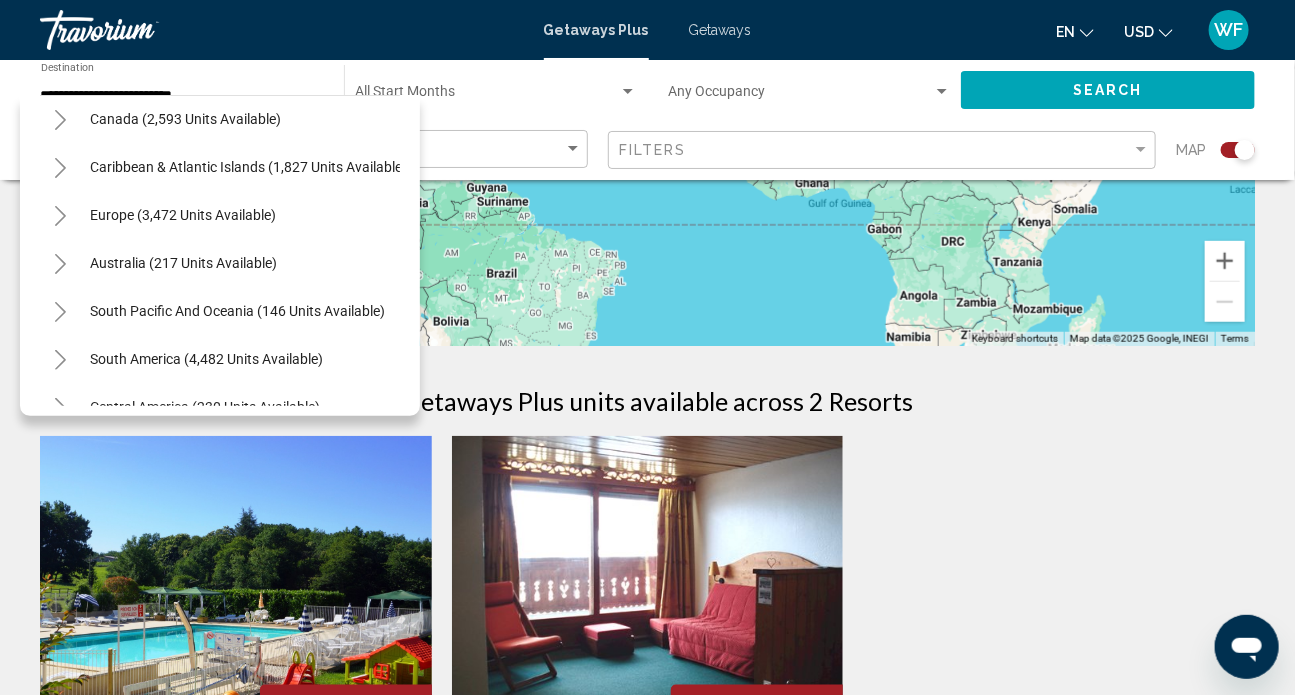 scroll, scrollTop: 64, scrollLeft: 0, axis: vertical 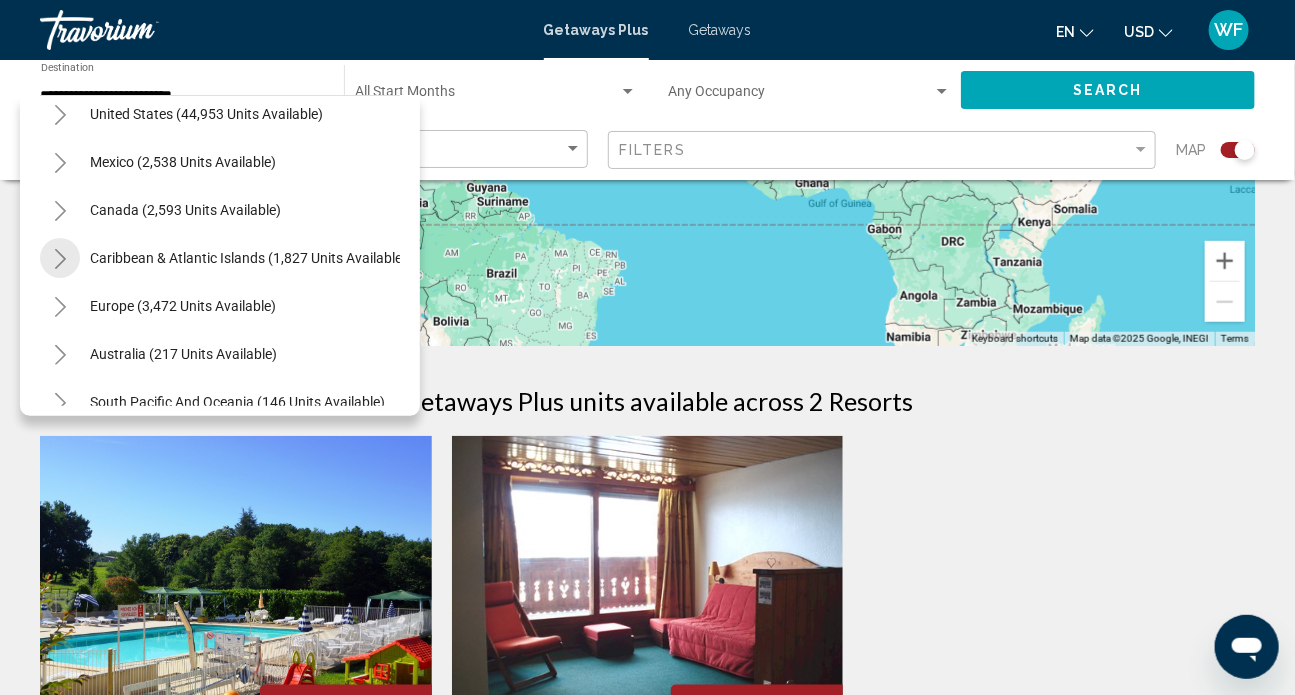 click 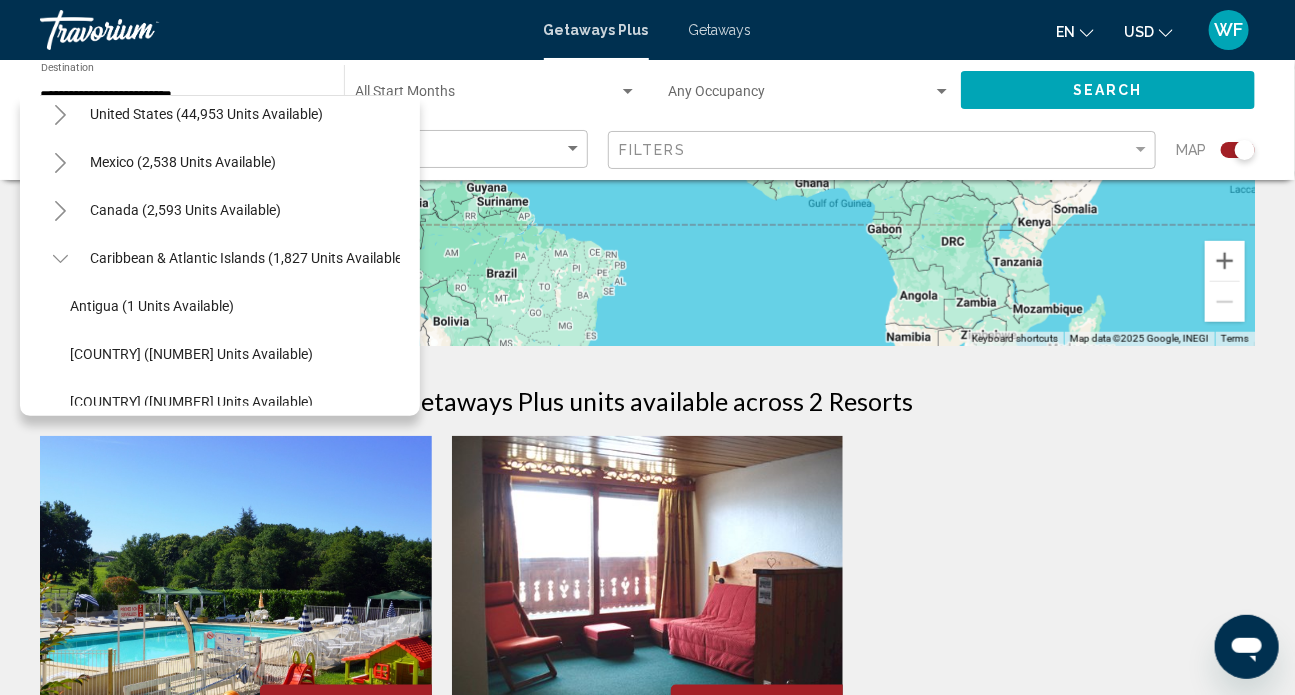 scroll, scrollTop: 0, scrollLeft: 0, axis: both 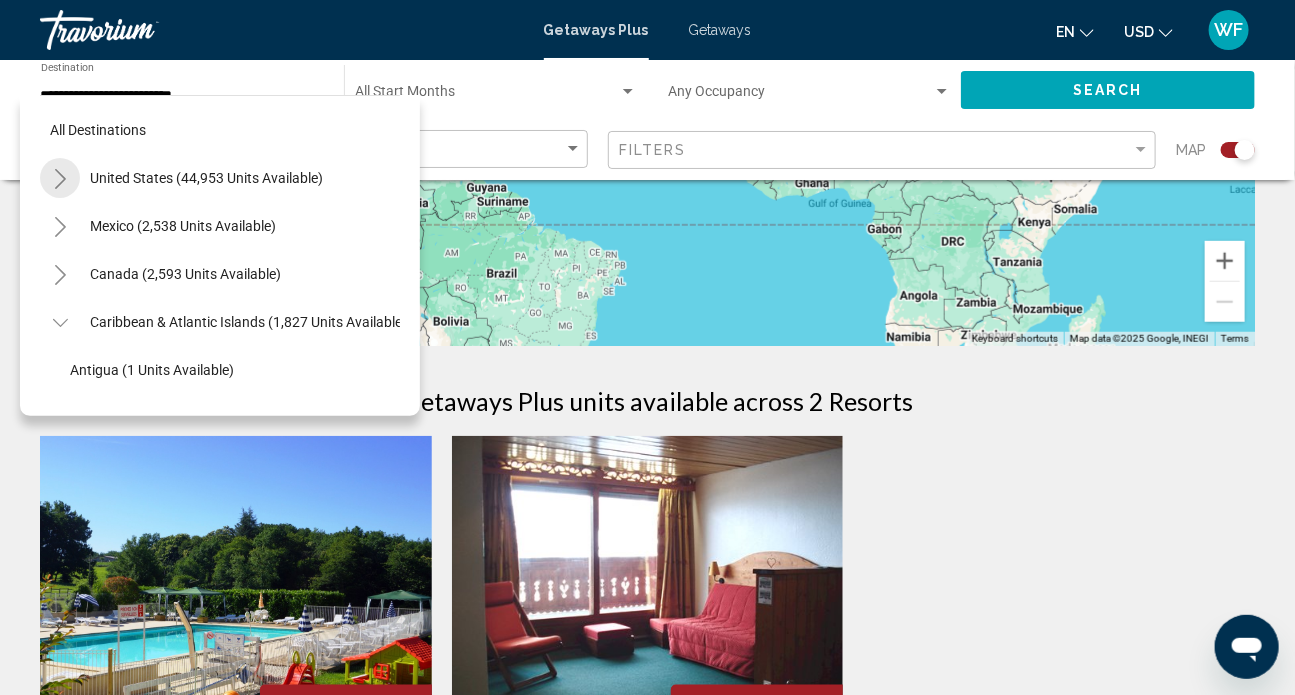 click 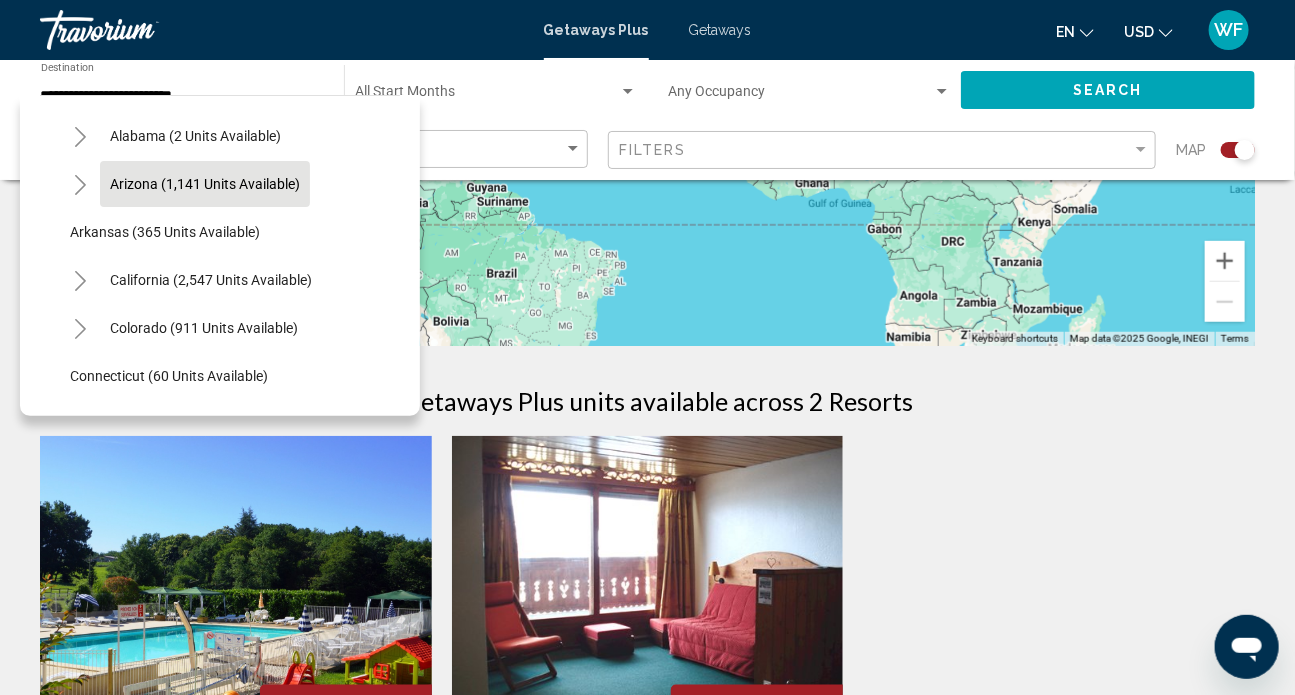 scroll, scrollTop: 0, scrollLeft: 0, axis: both 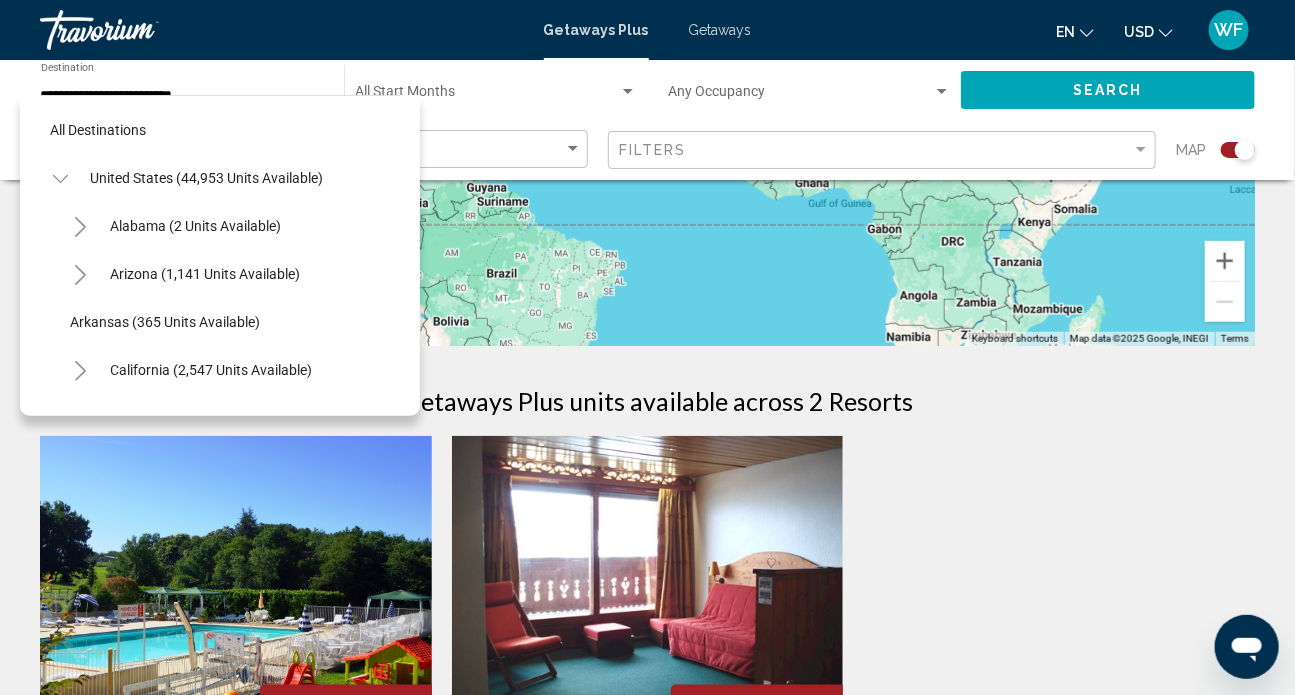 click 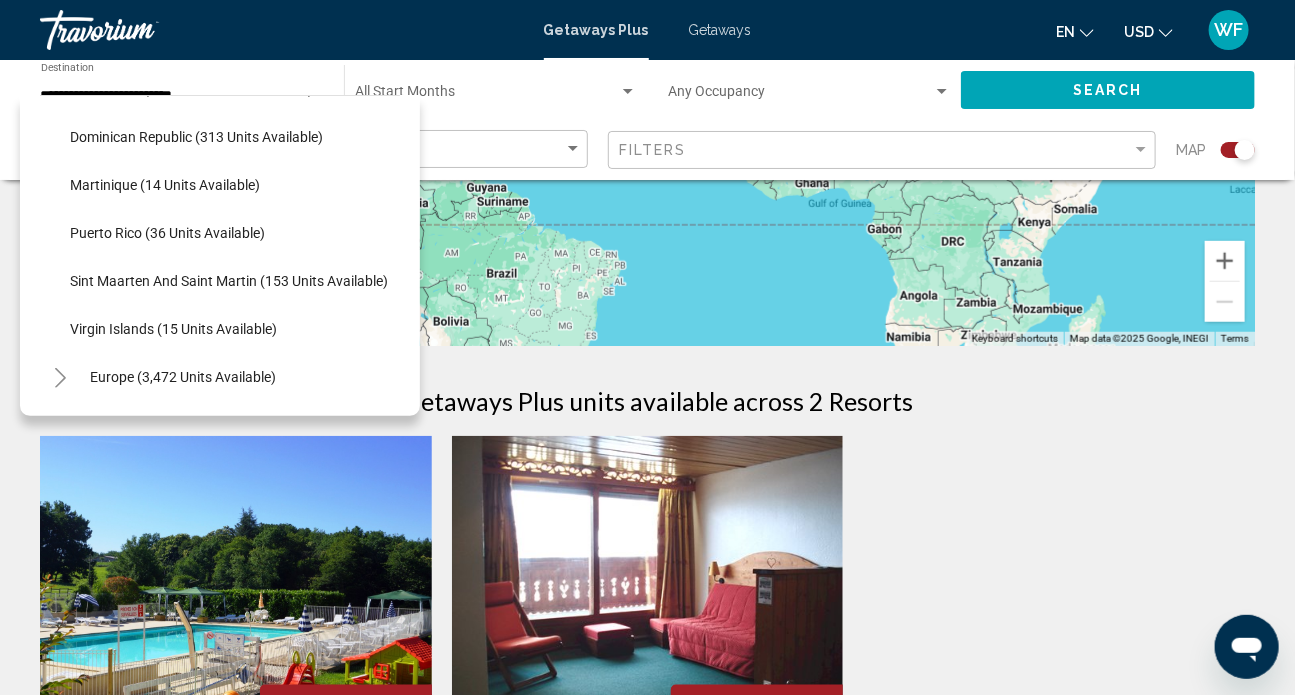 scroll, scrollTop: 454, scrollLeft: 0, axis: vertical 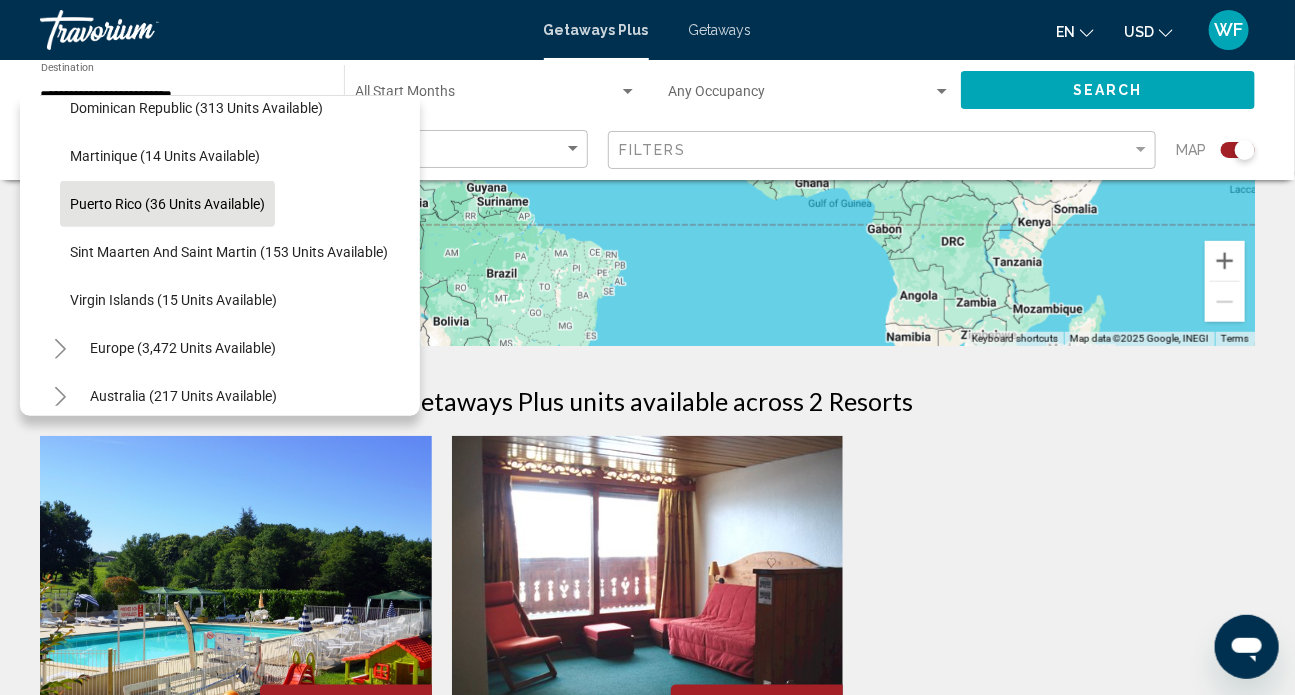click on "Puerto Rico (36 units available)" 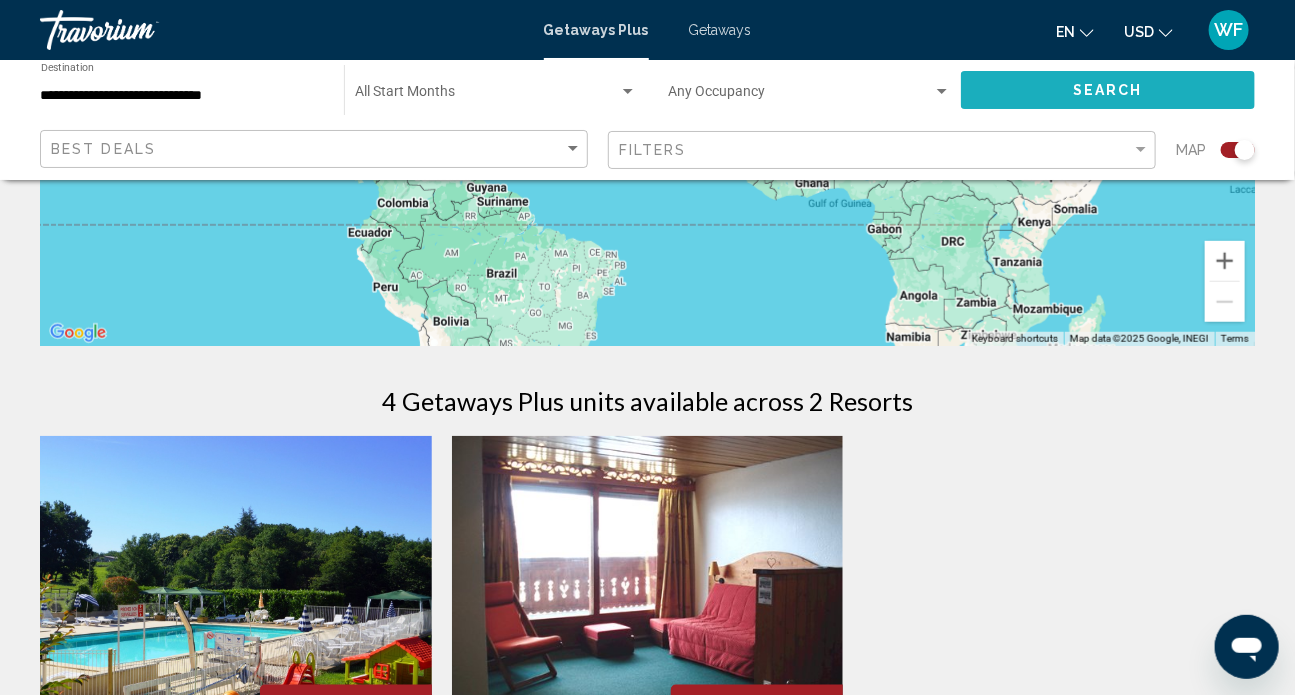 click on "Search" 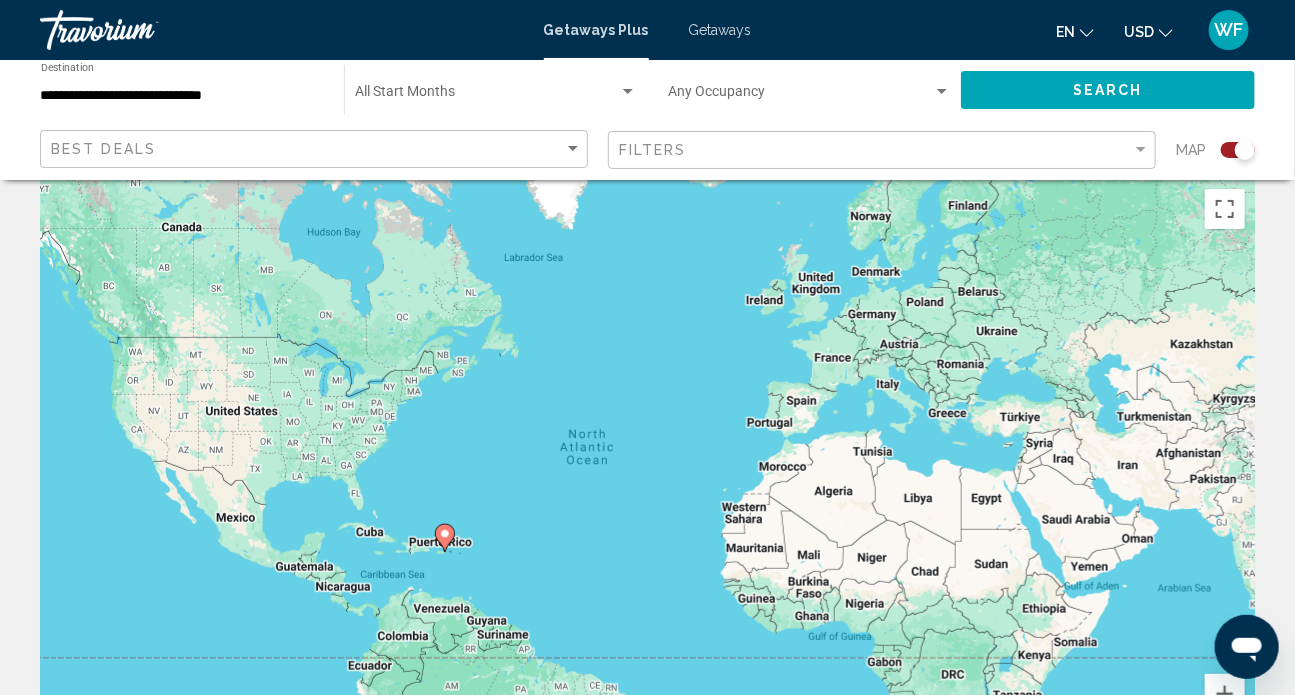 scroll, scrollTop: 0, scrollLeft: 0, axis: both 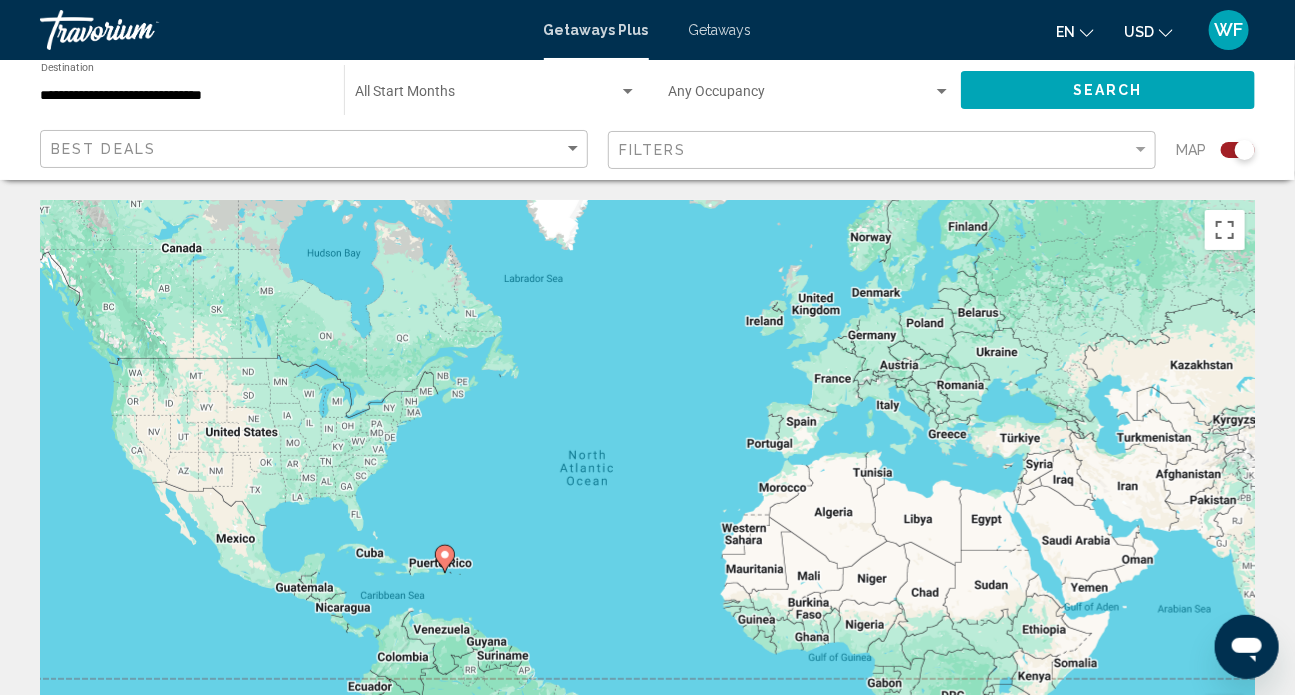 click on "WF" at bounding box center (1229, 30) 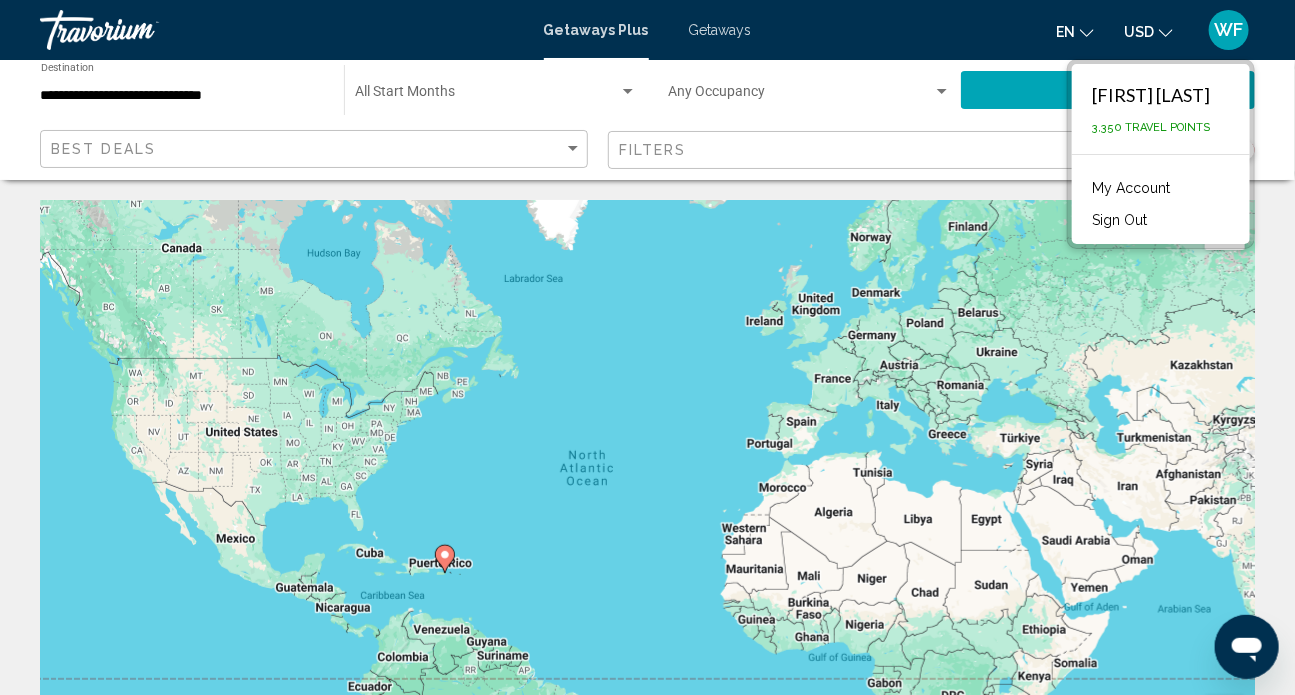 click on "Sign Out" at bounding box center [1119, 220] 